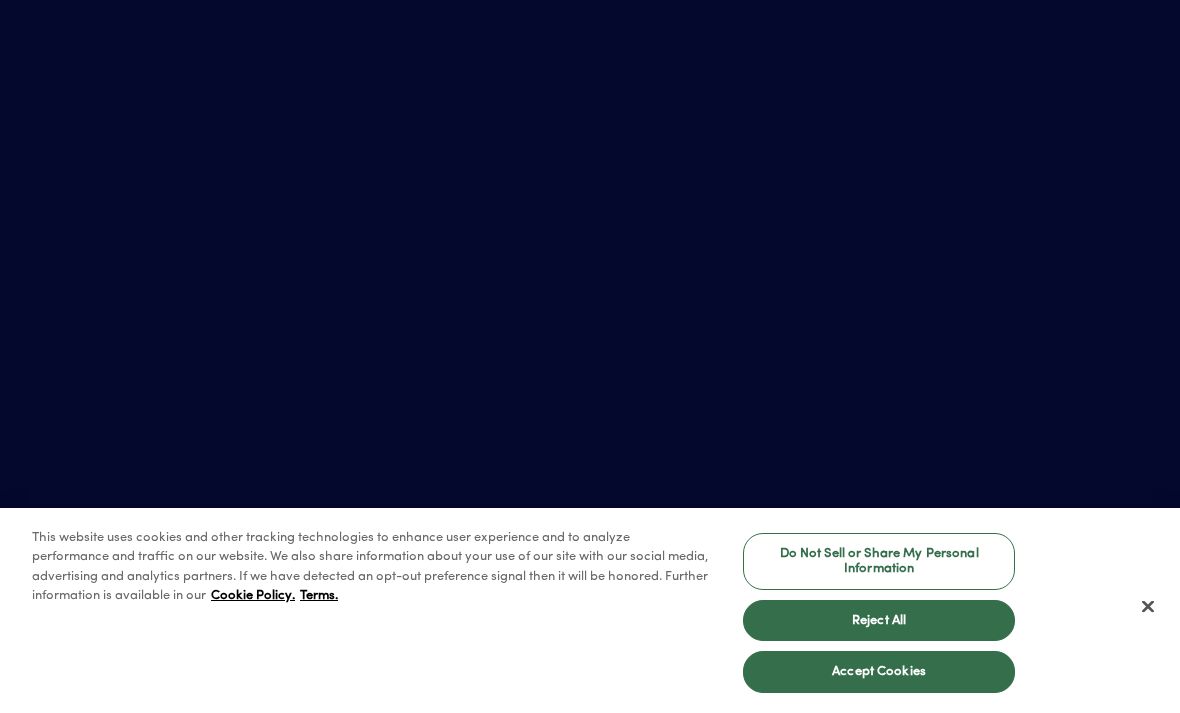 scroll, scrollTop: 0, scrollLeft: 0, axis: both 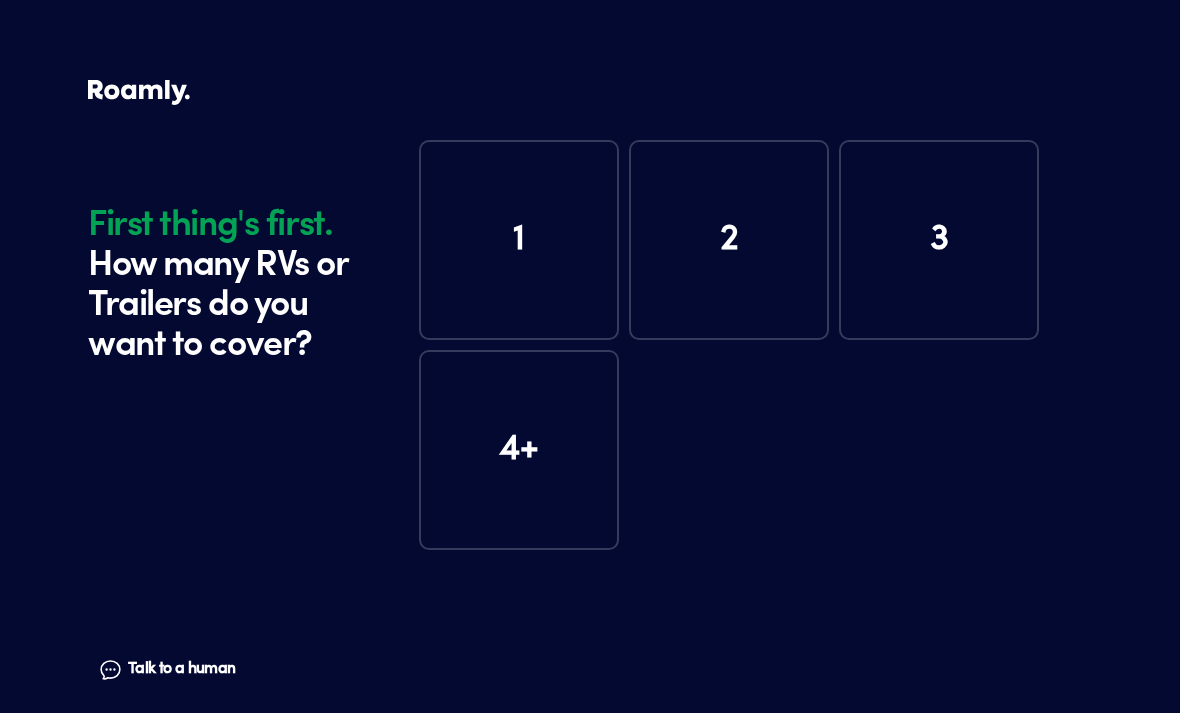 click on "1" at bounding box center [519, 240] 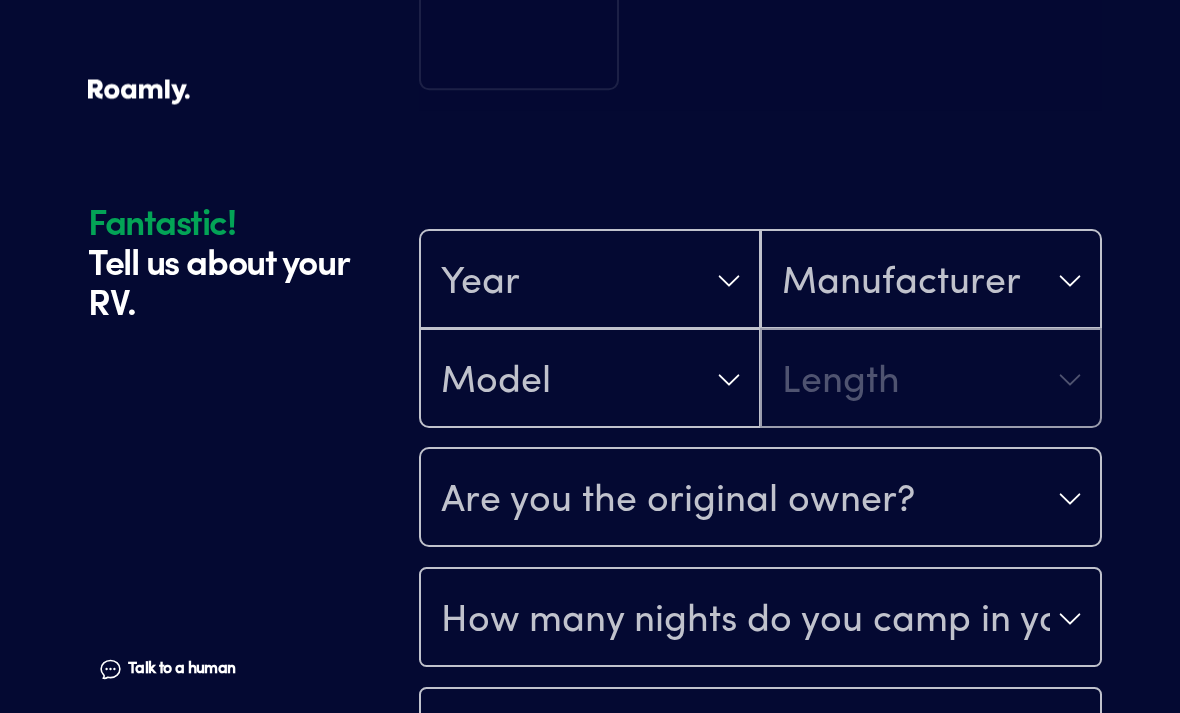 scroll, scrollTop: 590, scrollLeft: 0, axis: vertical 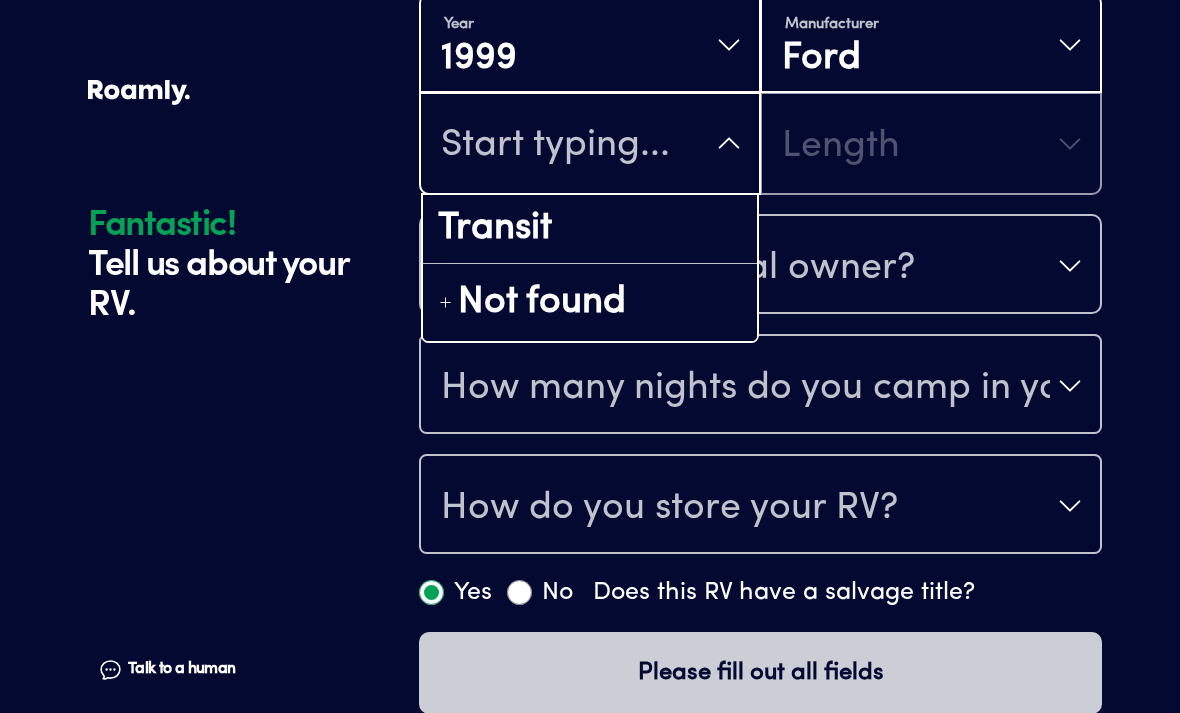 click at bounding box center [590, 145] 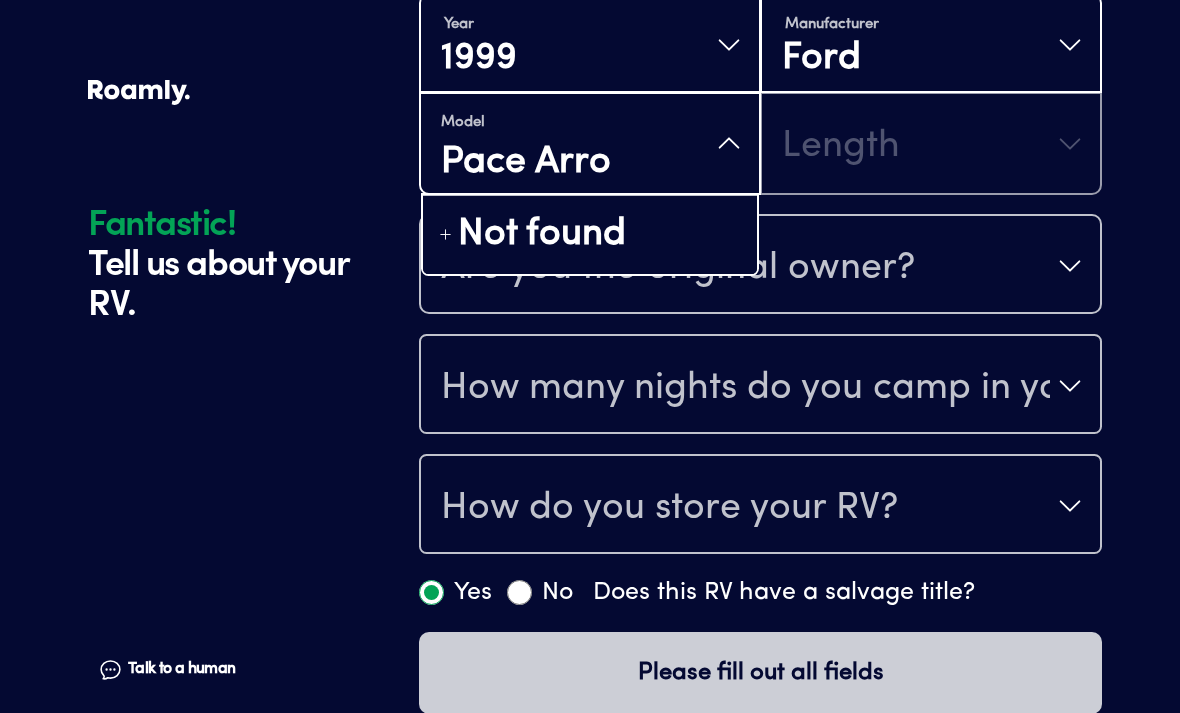 type on "Pace Arrow" 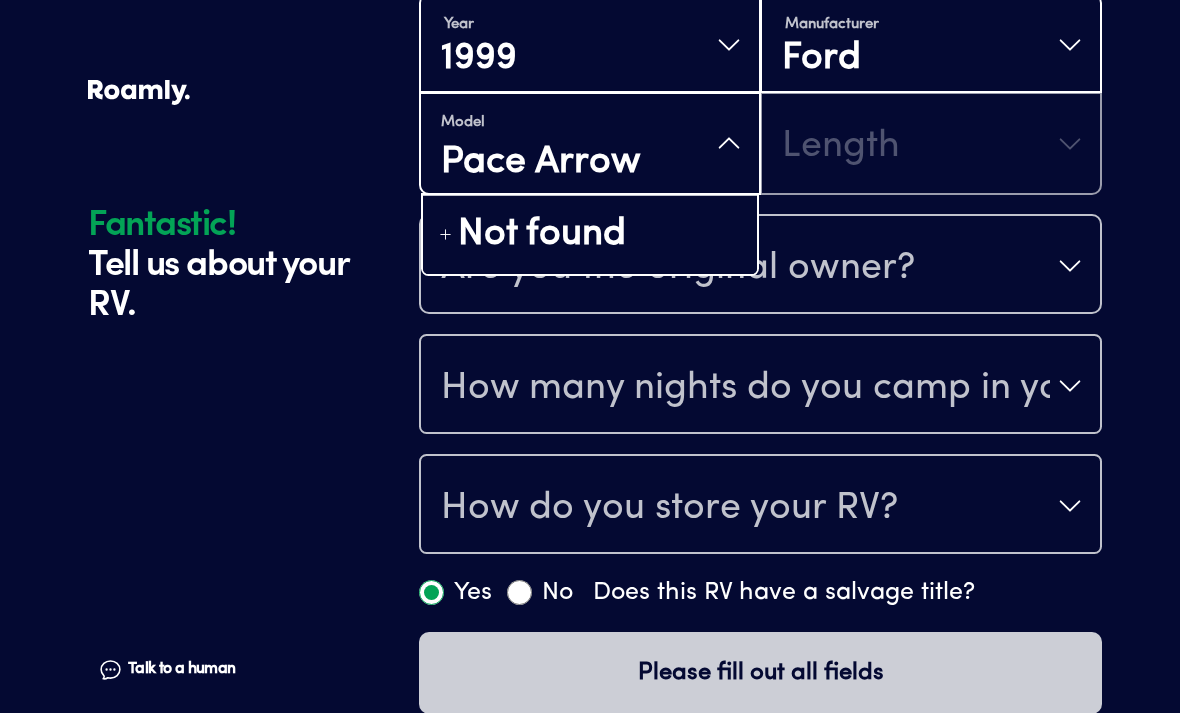 scroll, scrollTop: 590, scrollLeft: 0, axis: vertical 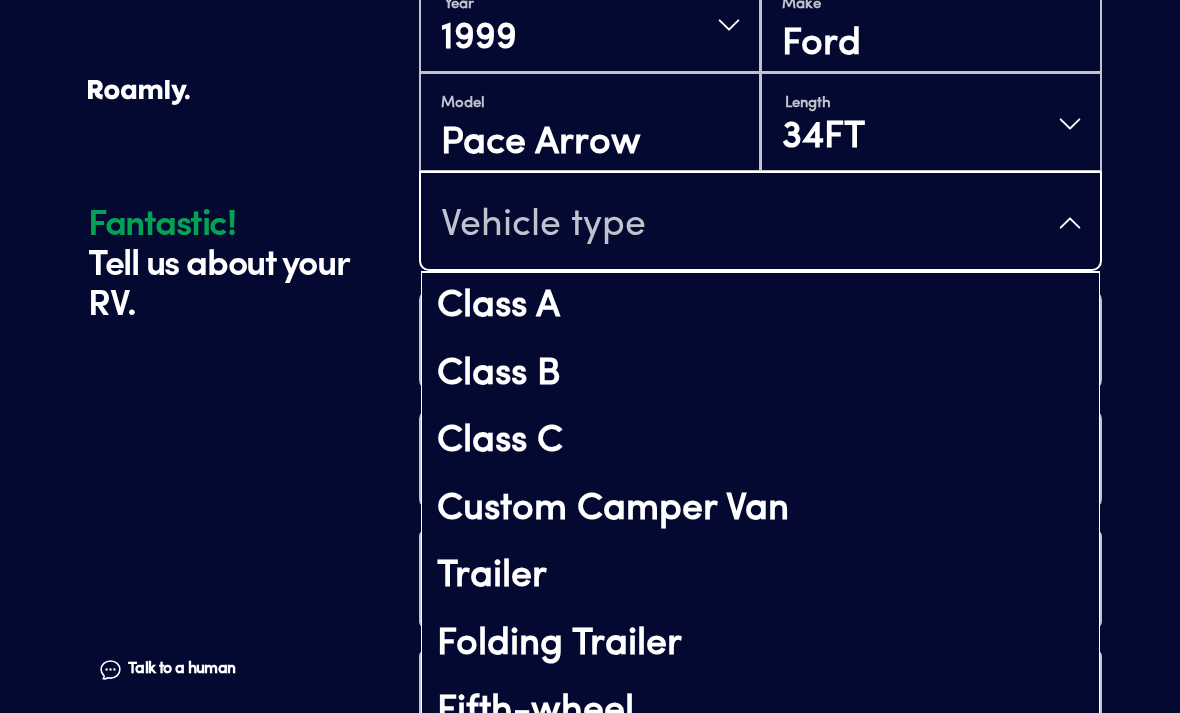 click on "Class A" at bounding box center (760, 307) 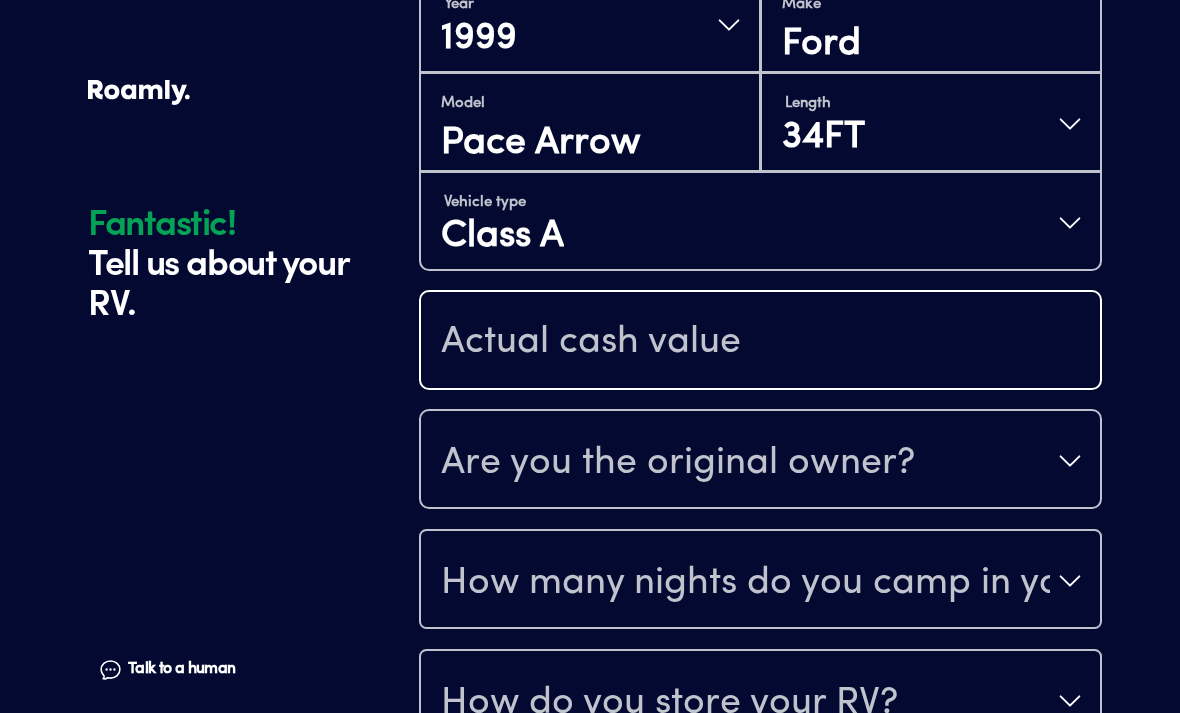 click at bounding box center [760, 342] 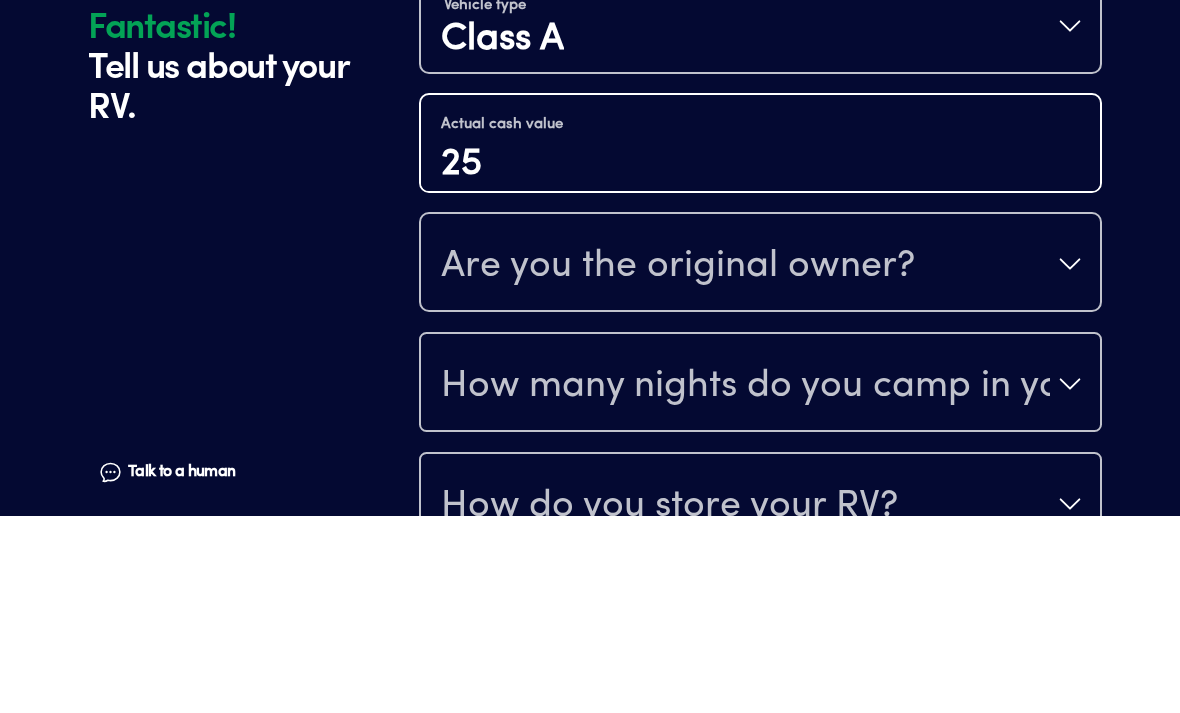 type on "2" 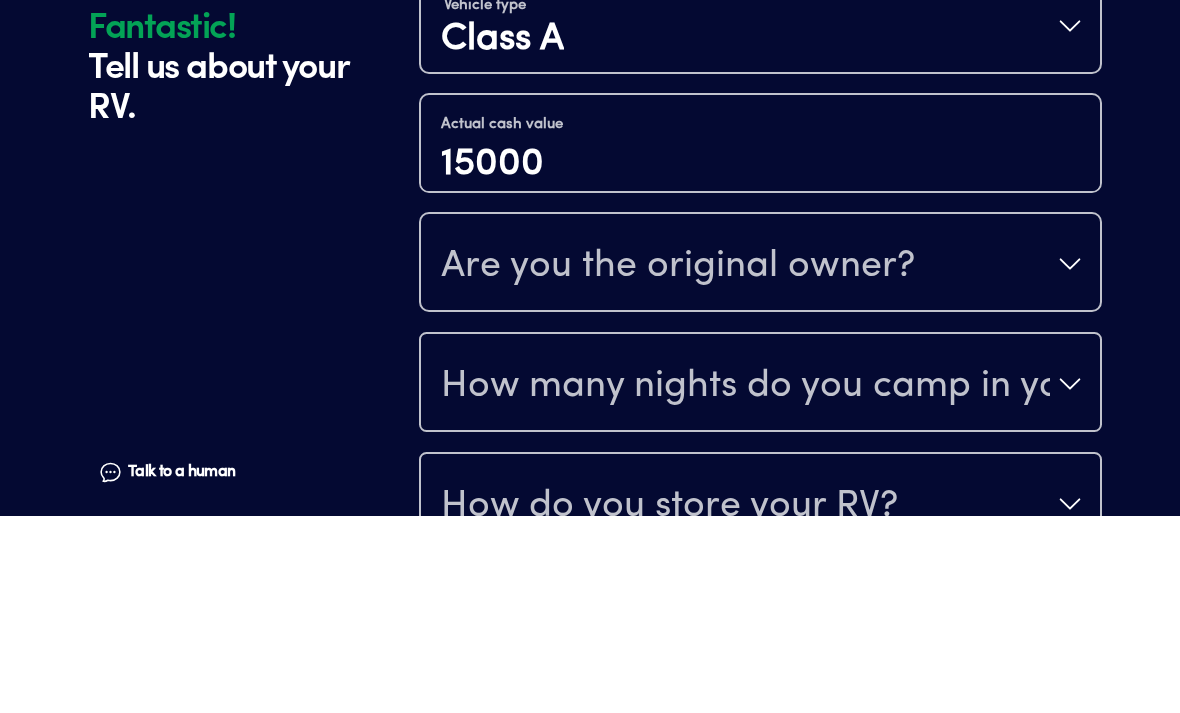 scroll, scrollTop: 953, scrollLeft: 0, axis: vertical 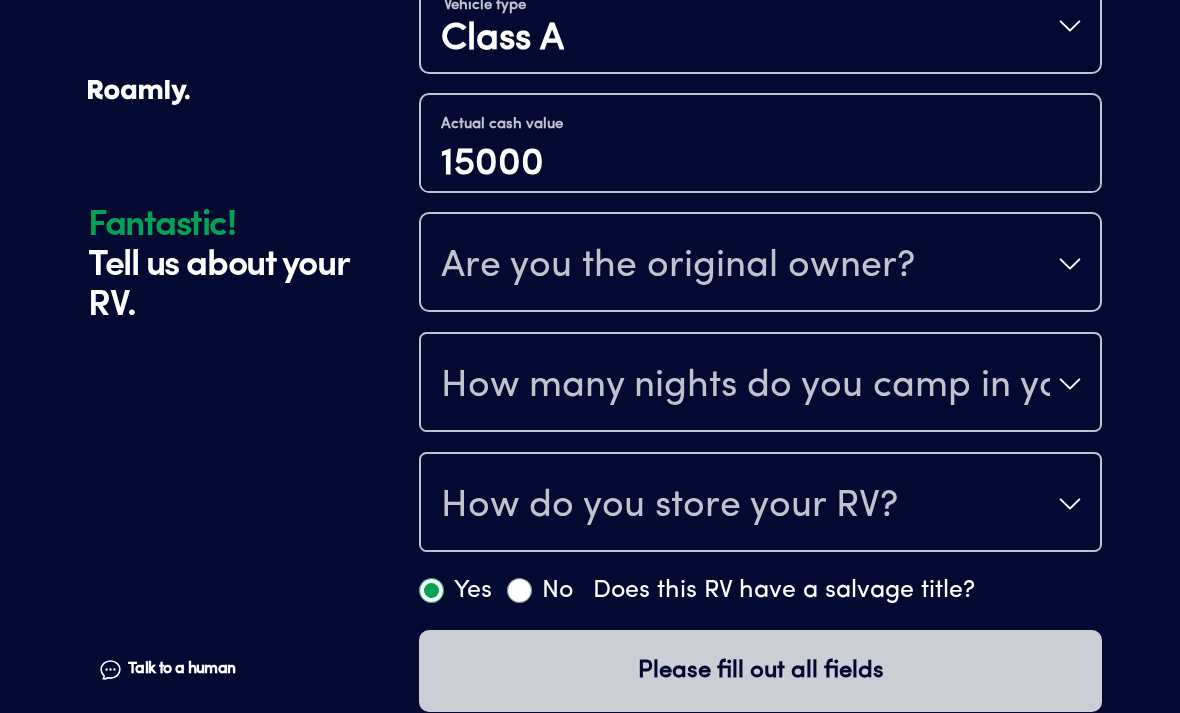 type on "15000" 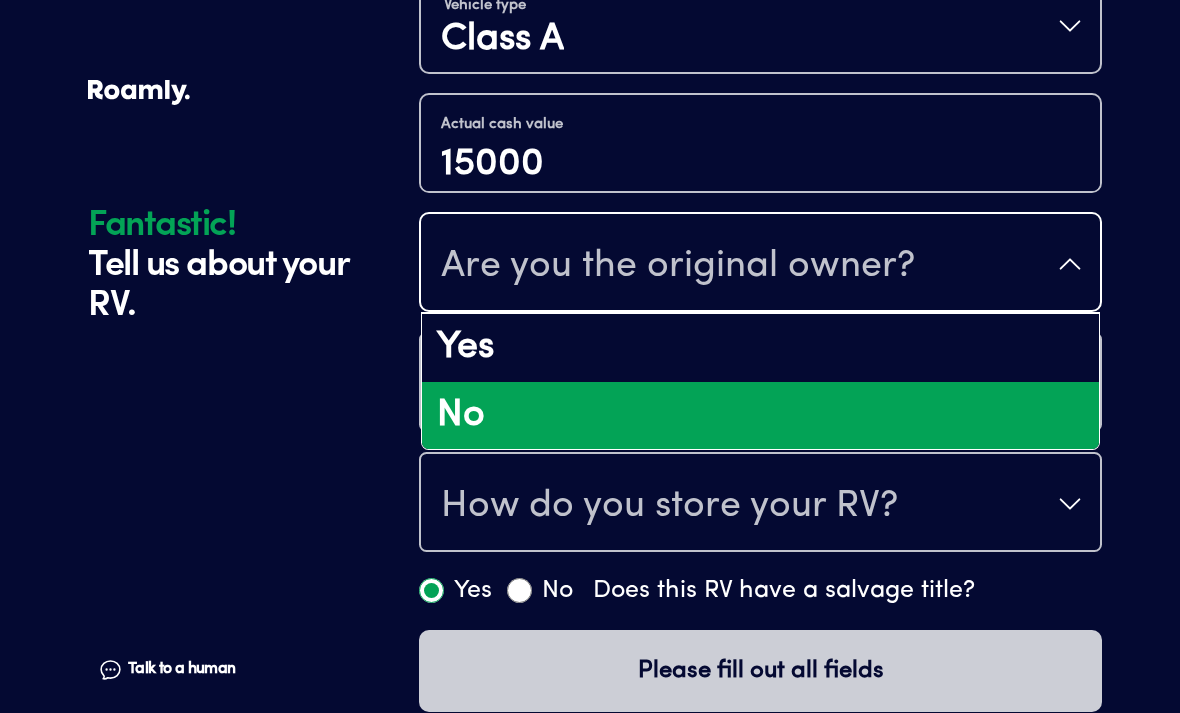 click on "No" at bounding box center (760, 416) 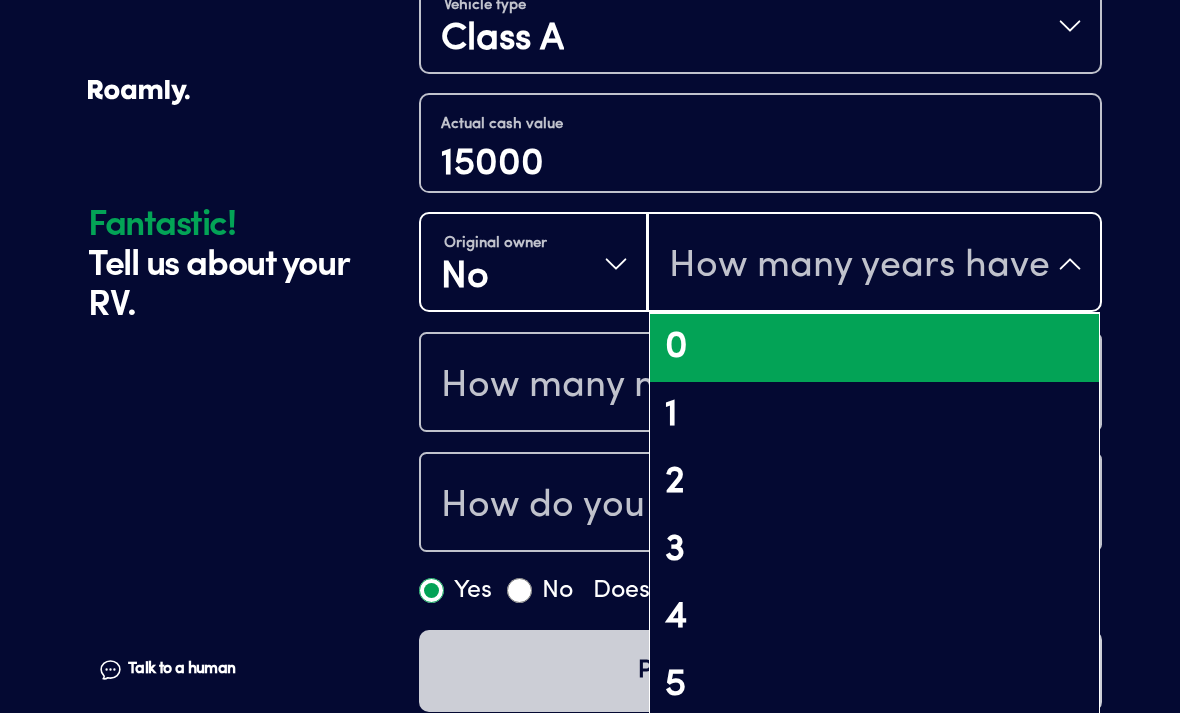 click on "0" at bounding box center [874, 348] 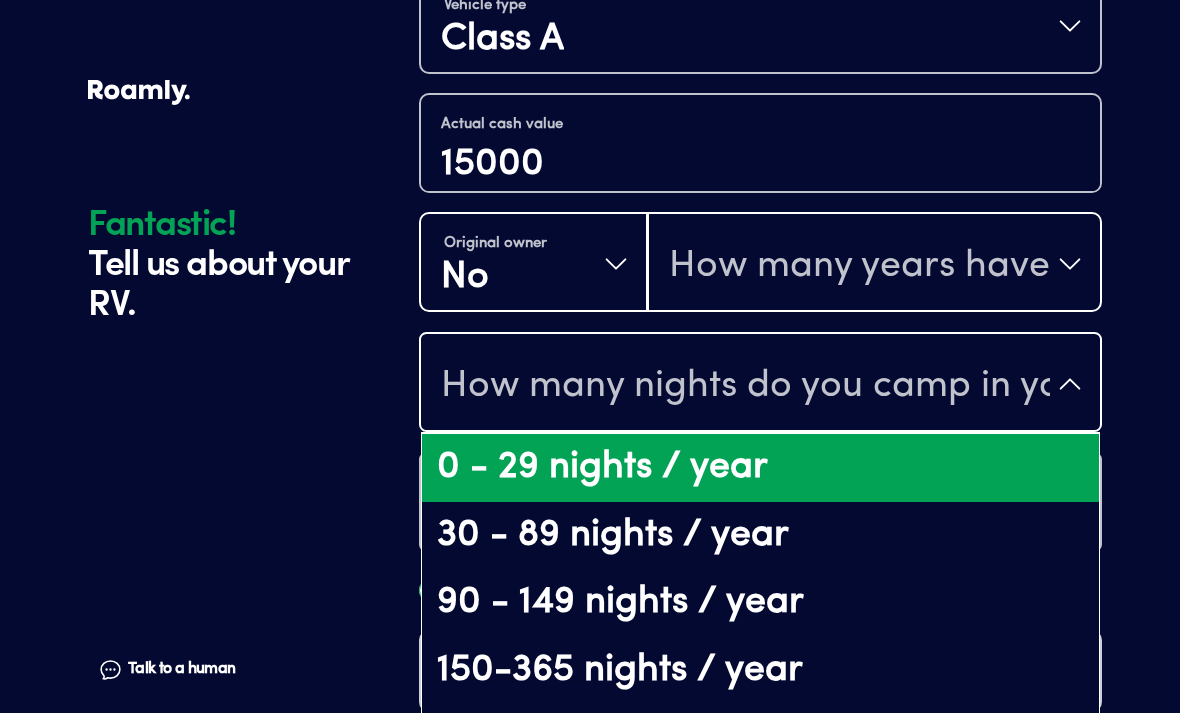 click on "0 - 29 nights / year" at bounding box center (760, 468) 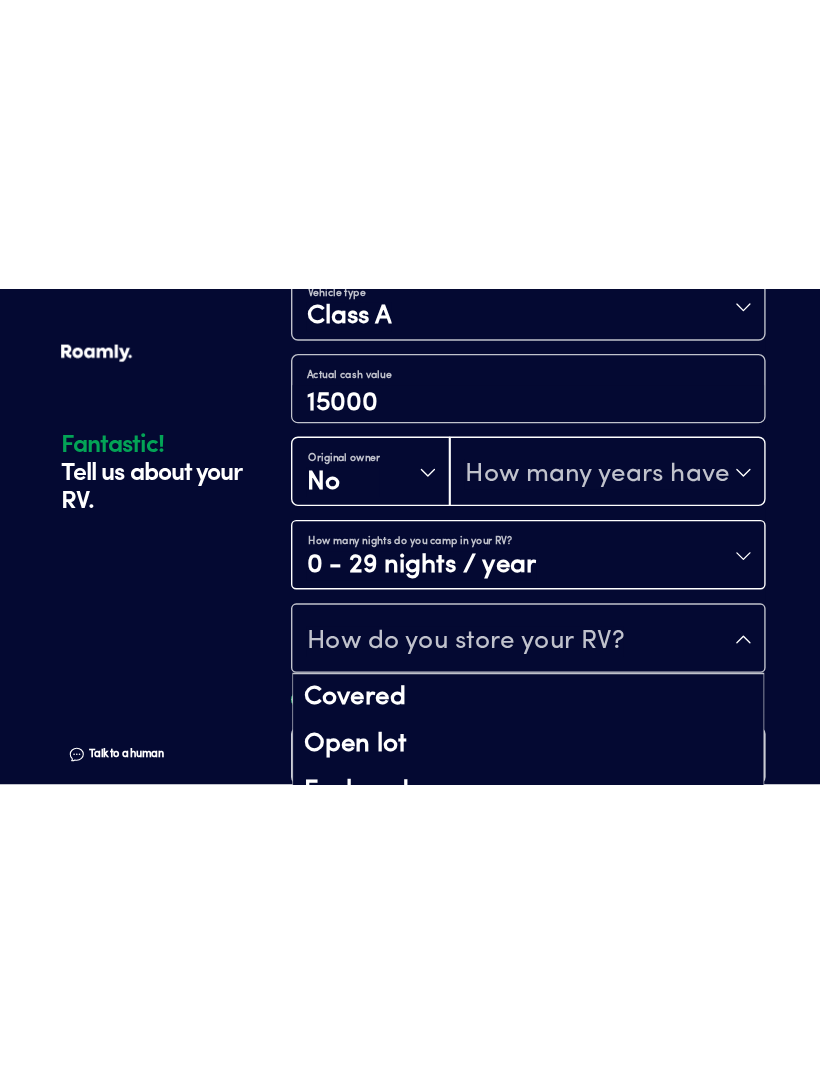 scroll, scrollTop: 631, scrollLeft: 0, axis: vertical 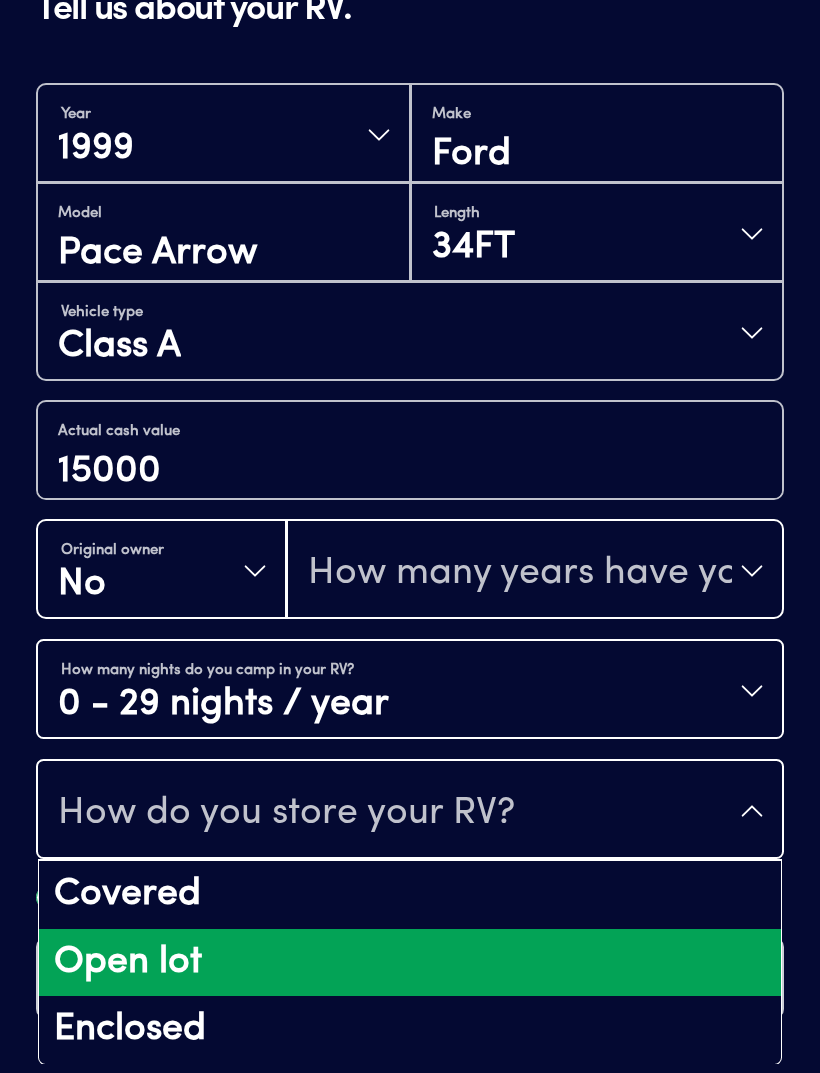 click on "Open lot" at bounding box center [410, 963] 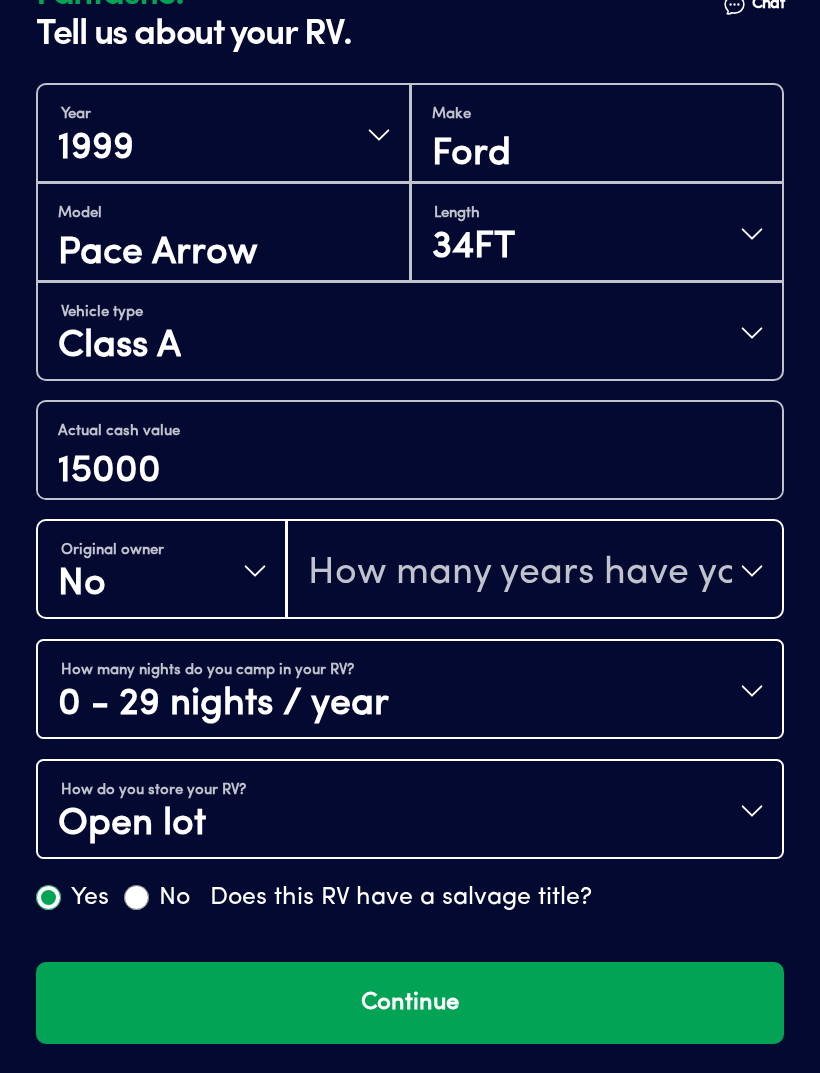 scroll, scrollTop: 0, scrollLeft: 0, axis: both 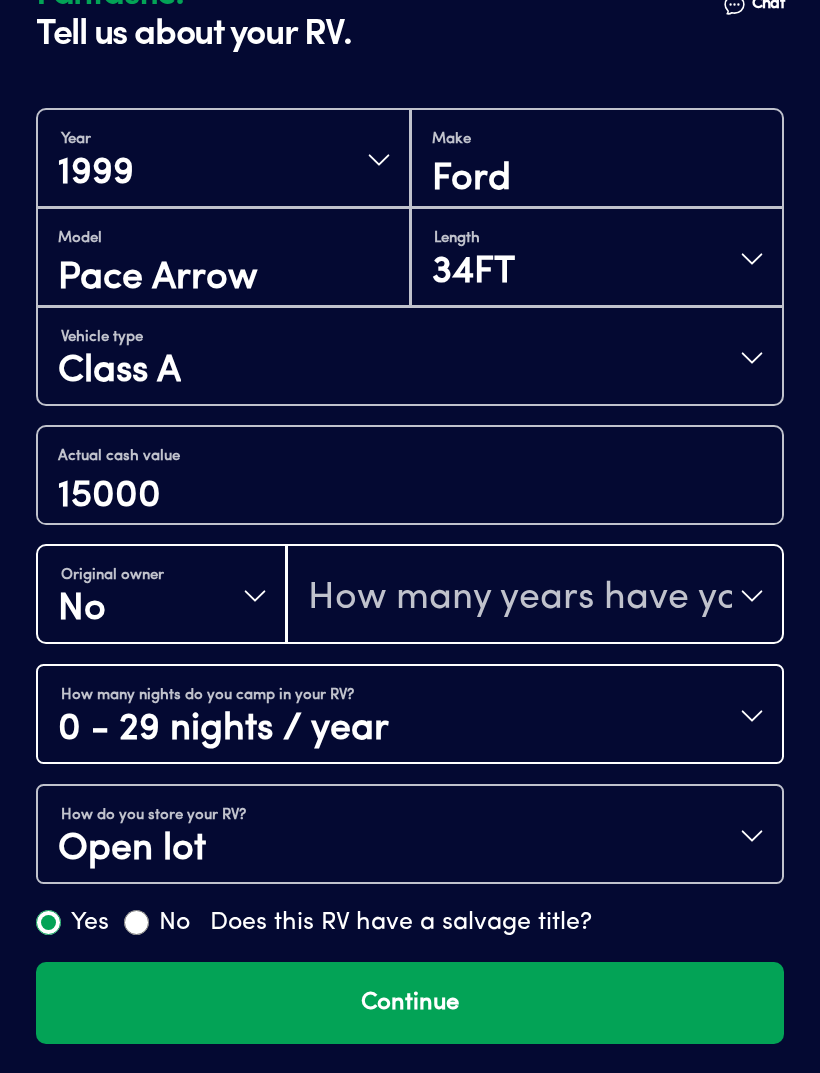 click on "Continue" at bounding box center (410, 1003) 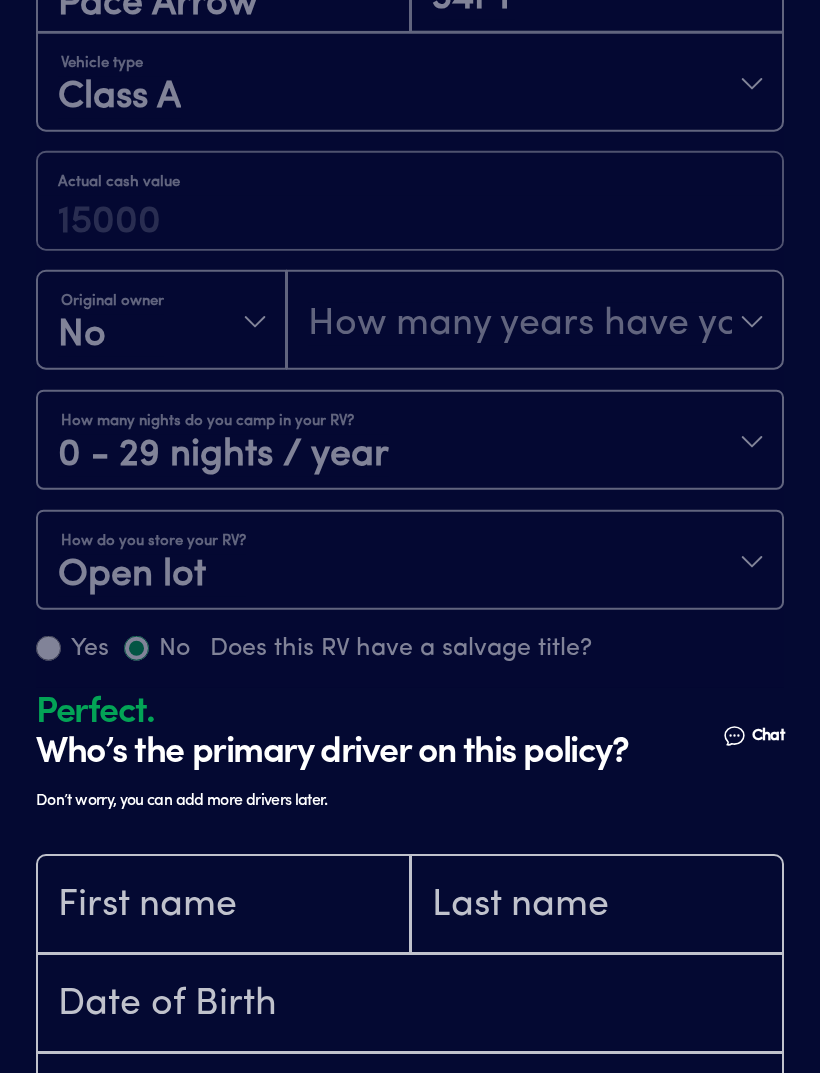 scroll, scrollTop: 1448, scrollLeft: 0, axis: vertical 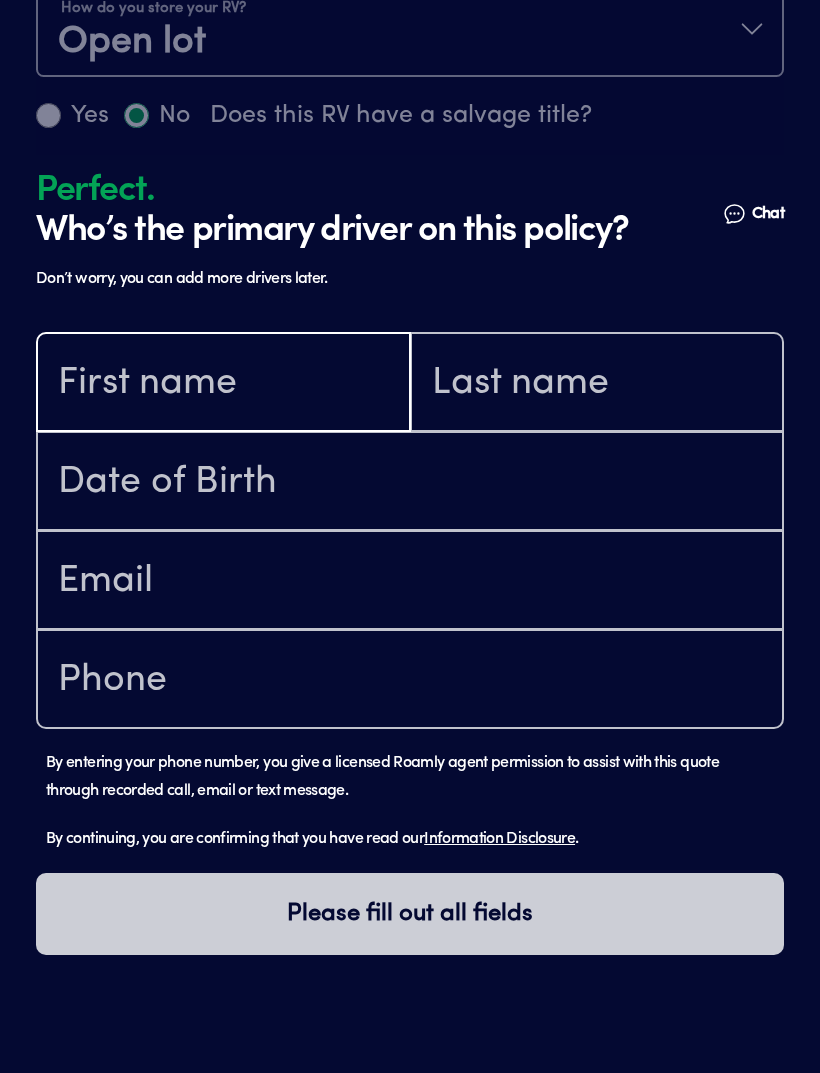 click at bounding box center (223, 384) 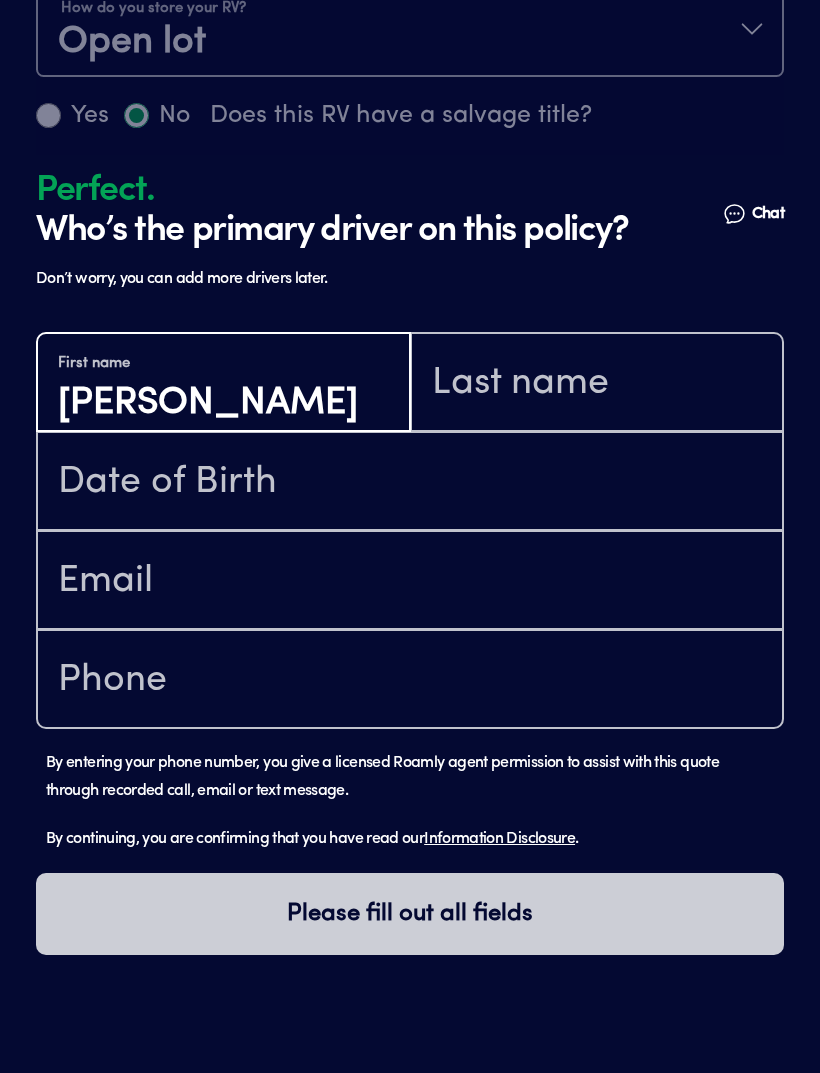 type on "[PERSON_NAME]" 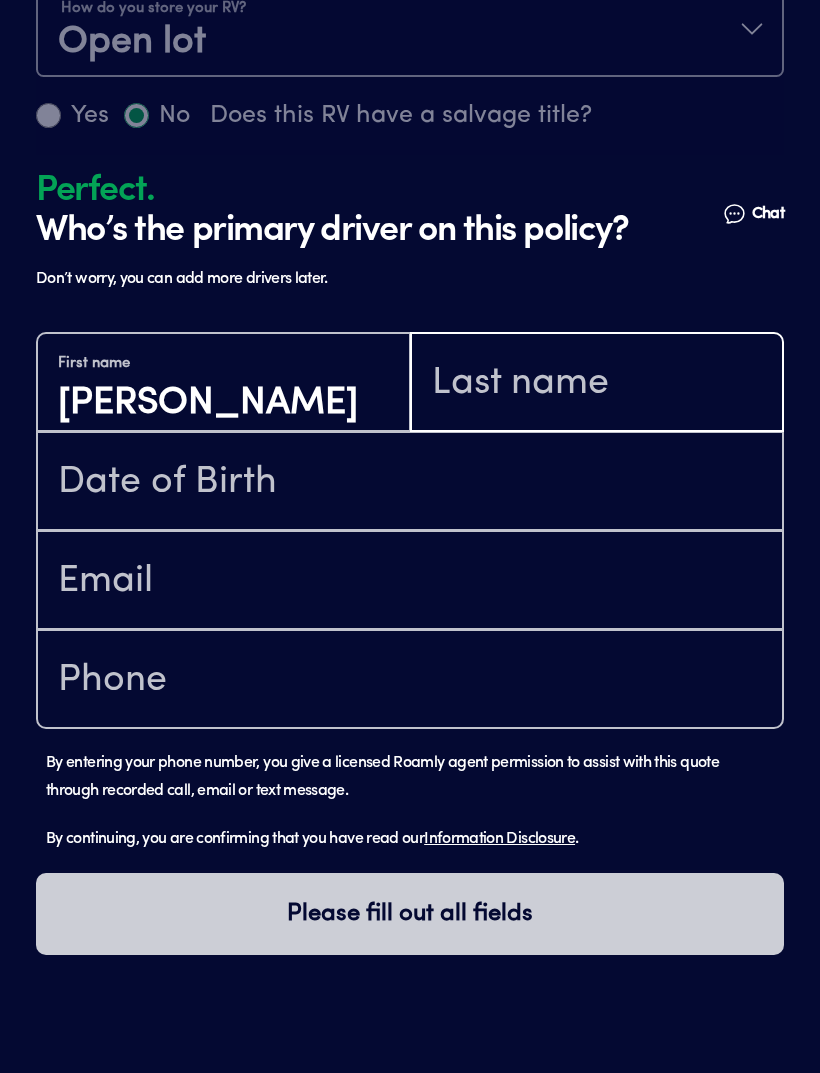 click at bounding box center (597, 384) 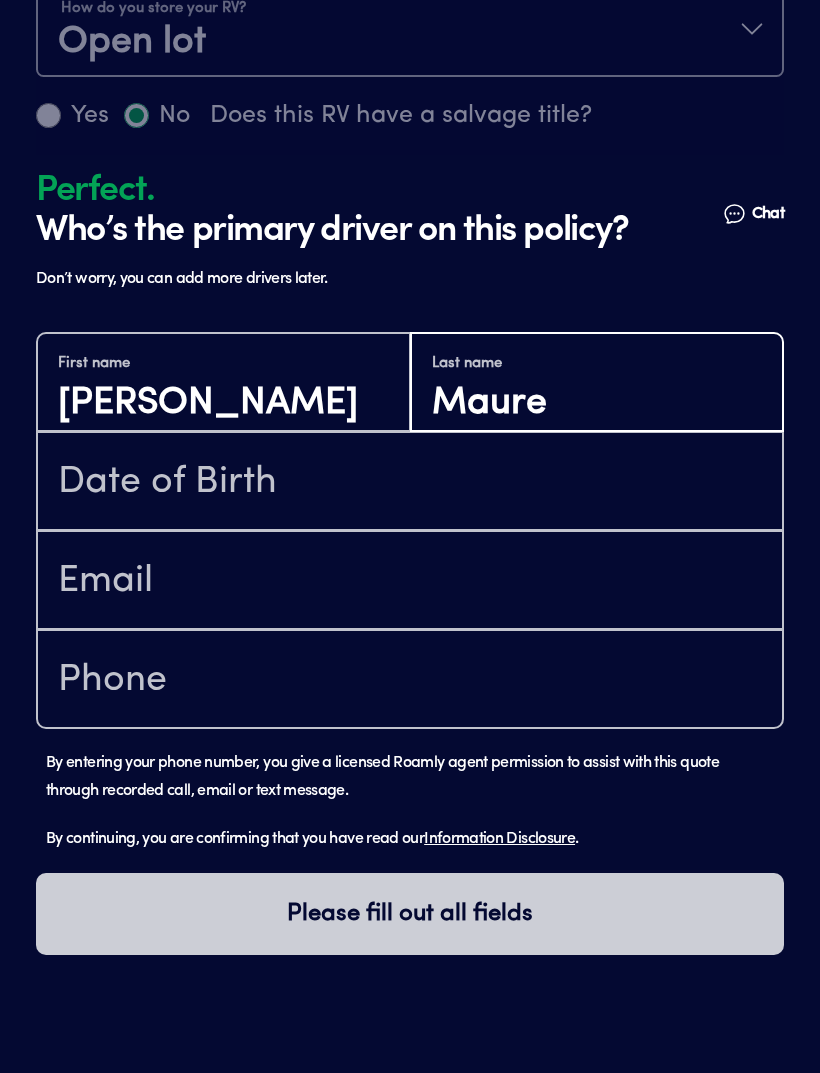 type on "Maure" 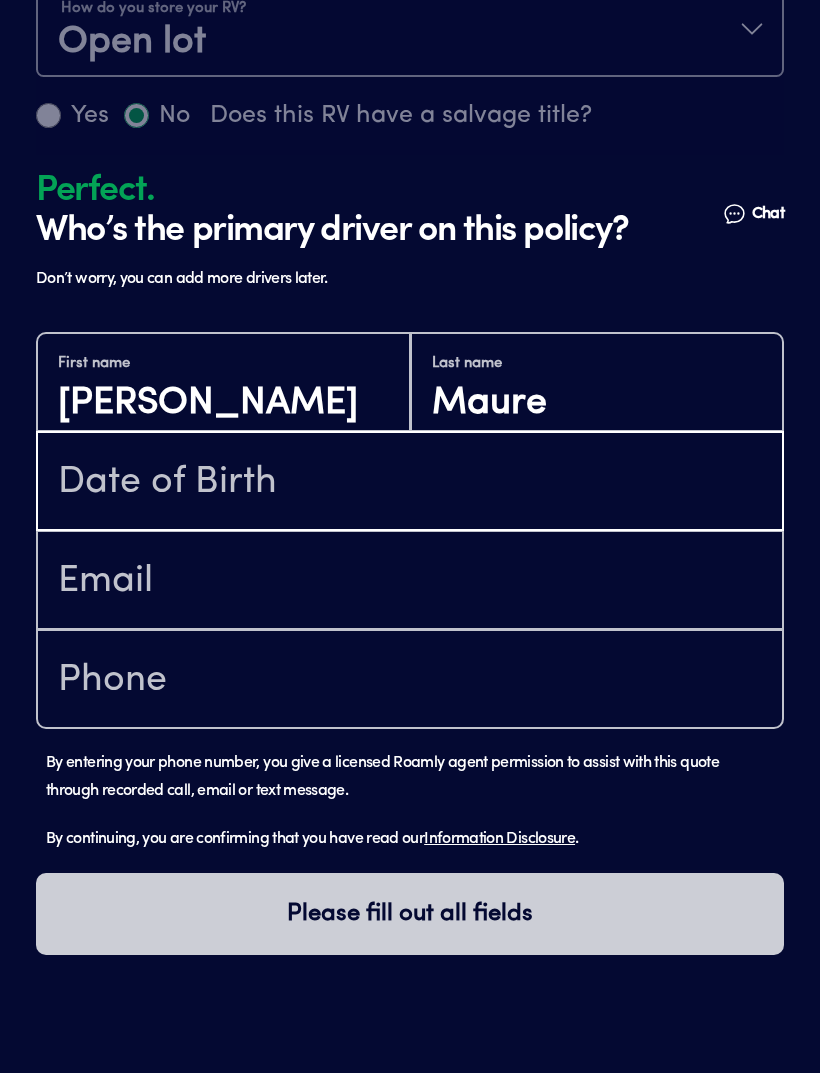 click at bounding box center (410, 483) 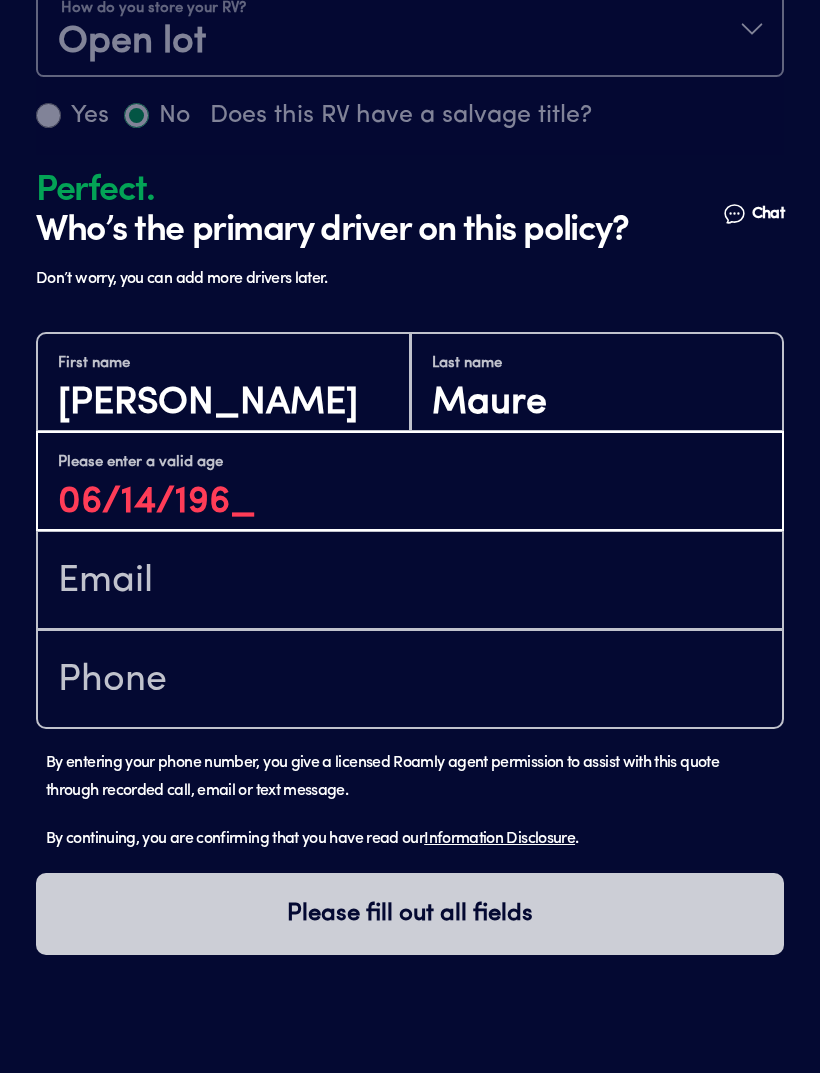 type on "[DATE]" 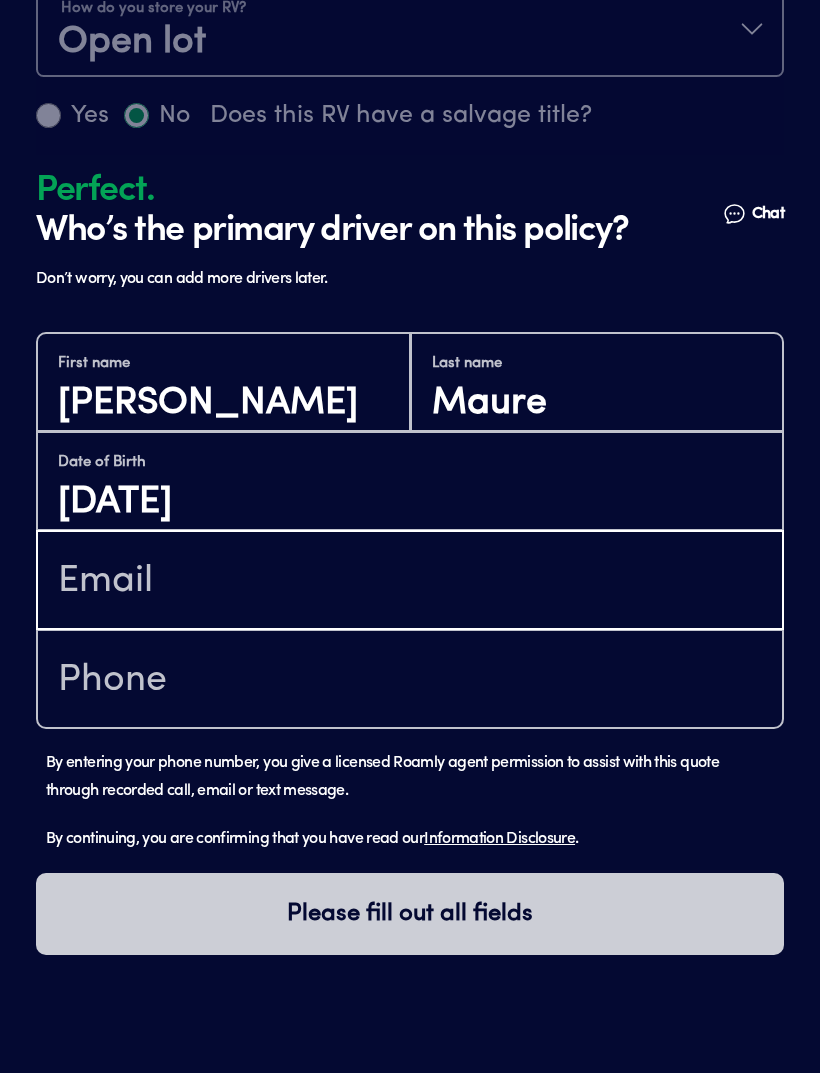 click at bounding box center (410, 582) 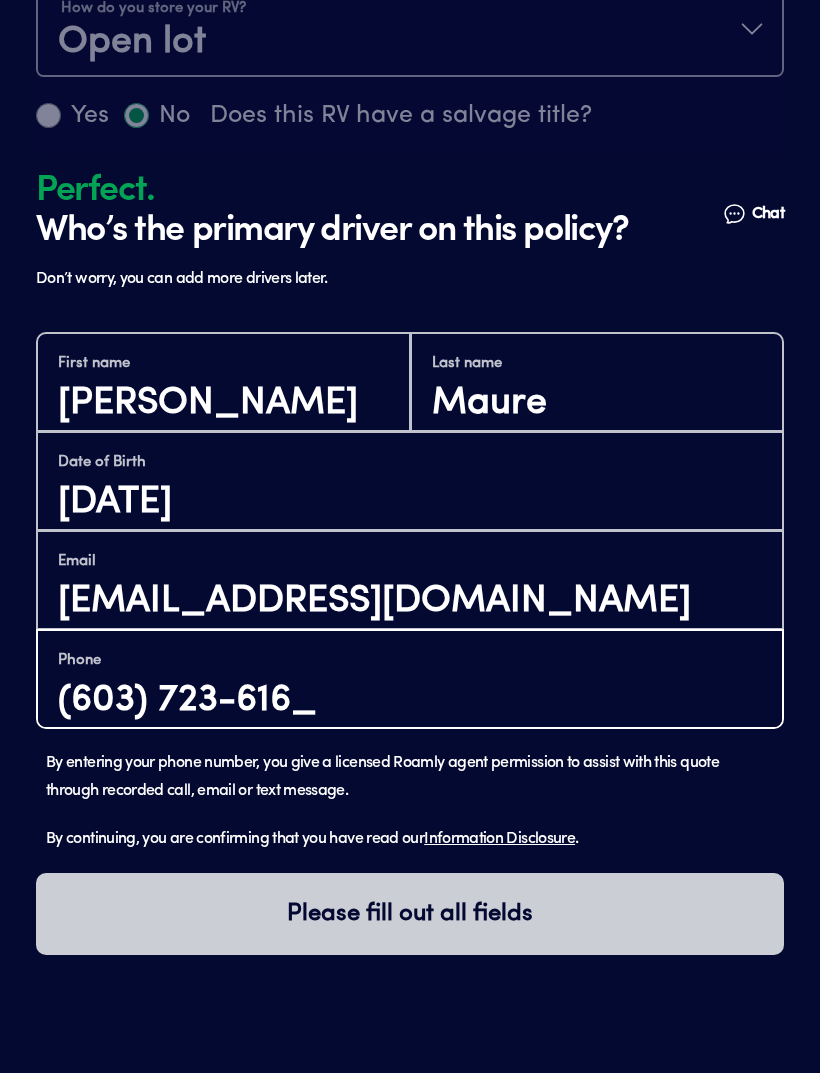type on "[PHONE_NUMBER]" 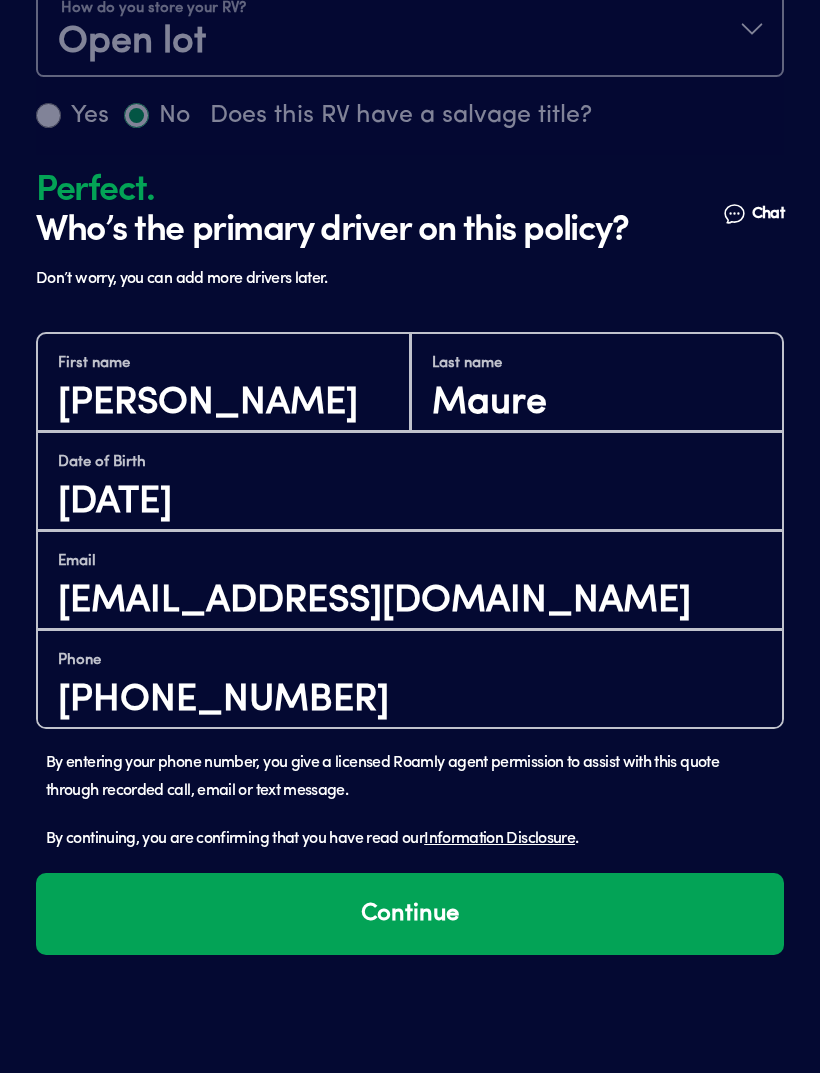 click on "Continue" at bounding box center (410, 914) 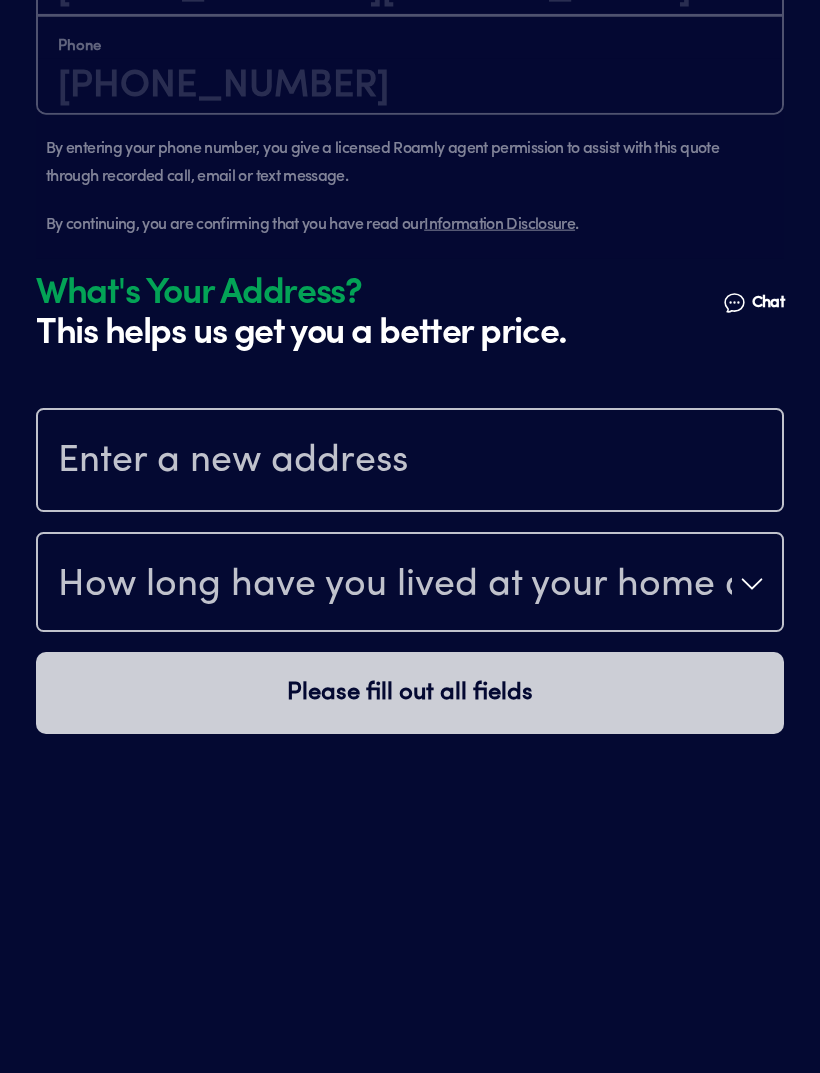 scroll, scrollTop: 2120, scrollLeft: 0, axis: vertical 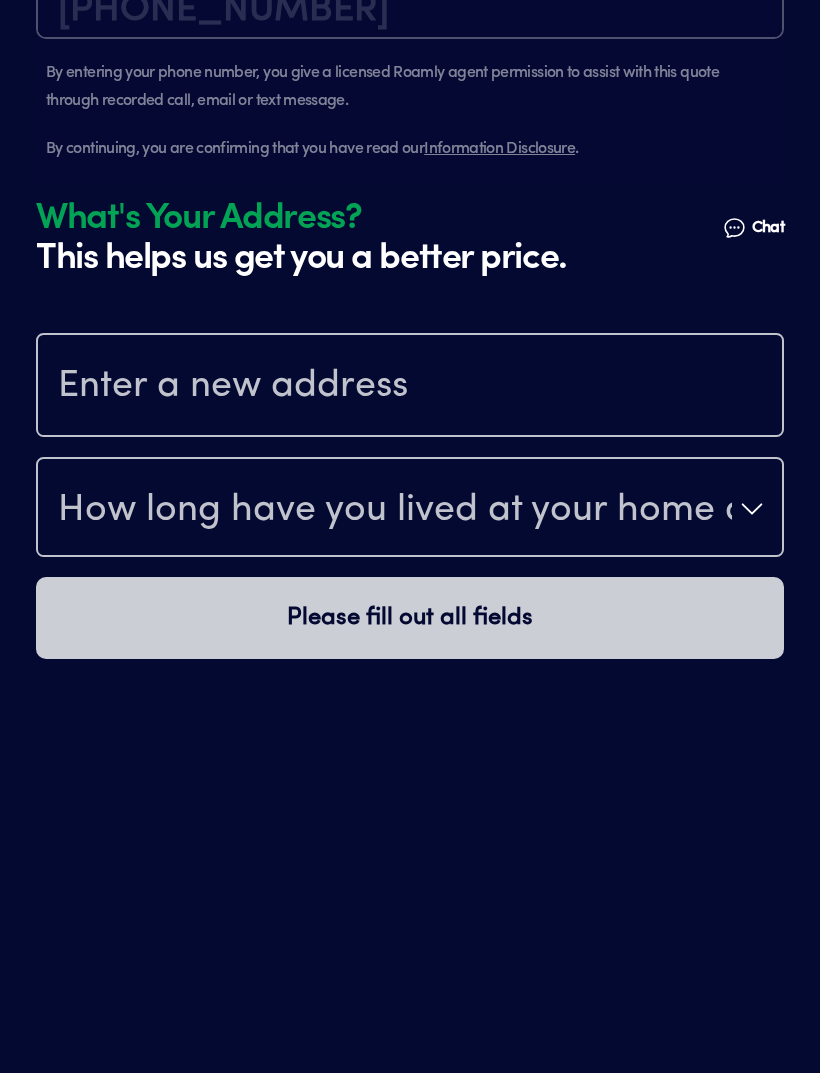 click at bounding box center [410, 387] 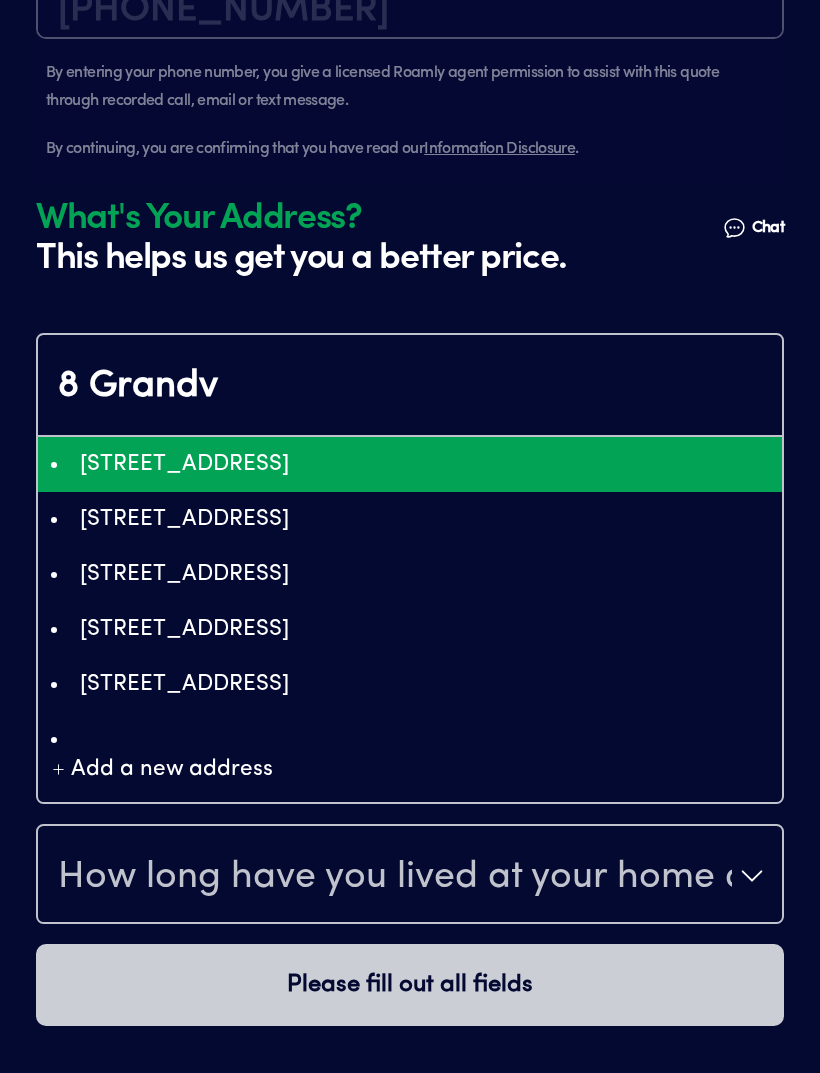 type on "ChIJn18Js3H6s0wRdqvqjFvowAc" 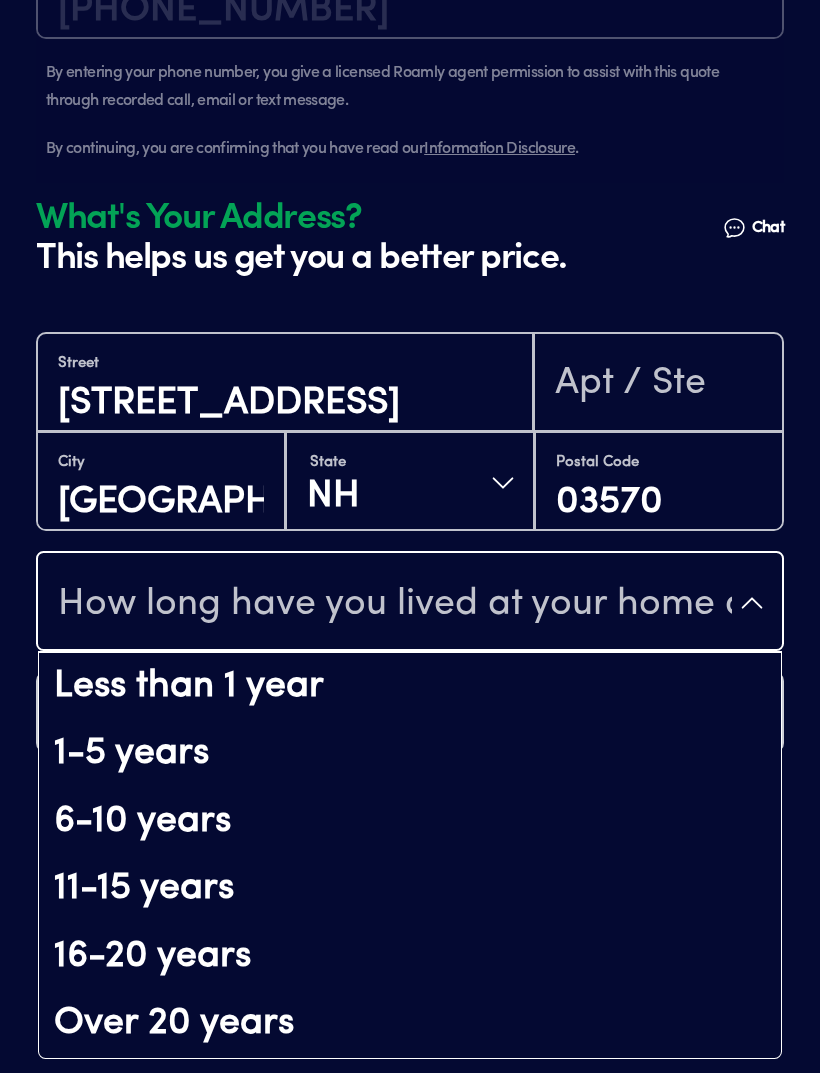 click on "1-5 years" at bounding box center [410, 754] 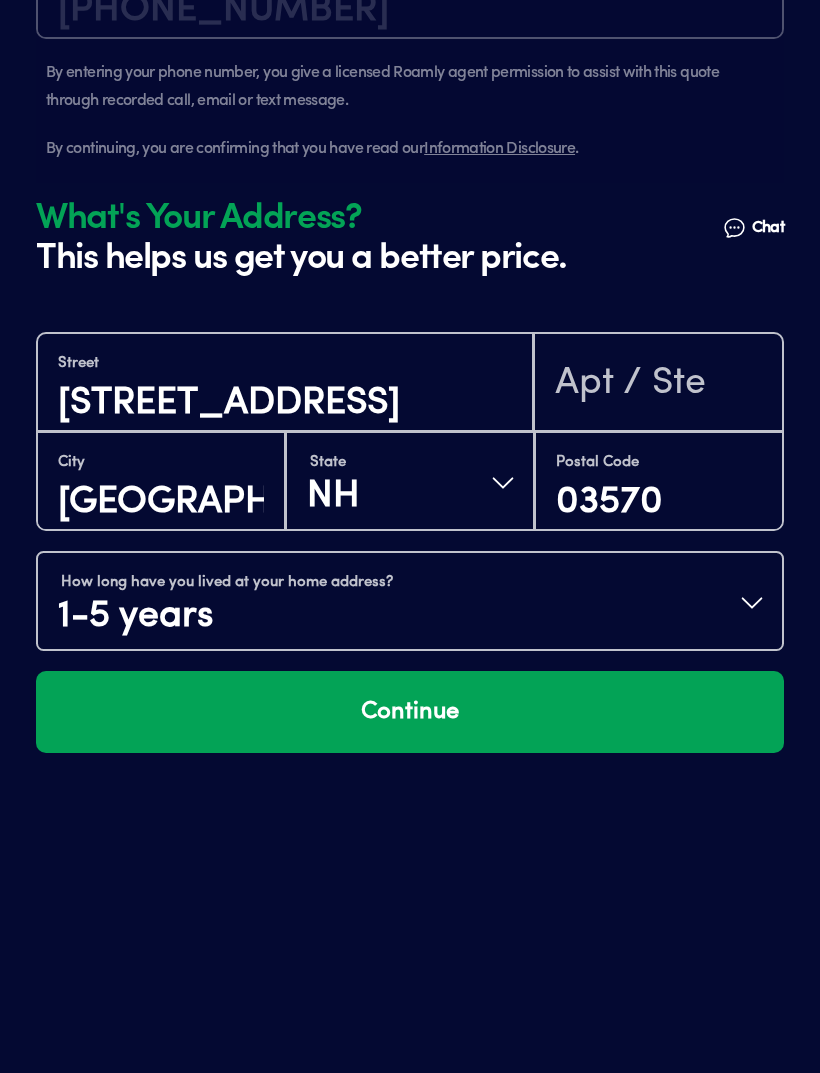 click on "Continue" at bounding box center [410, 712] 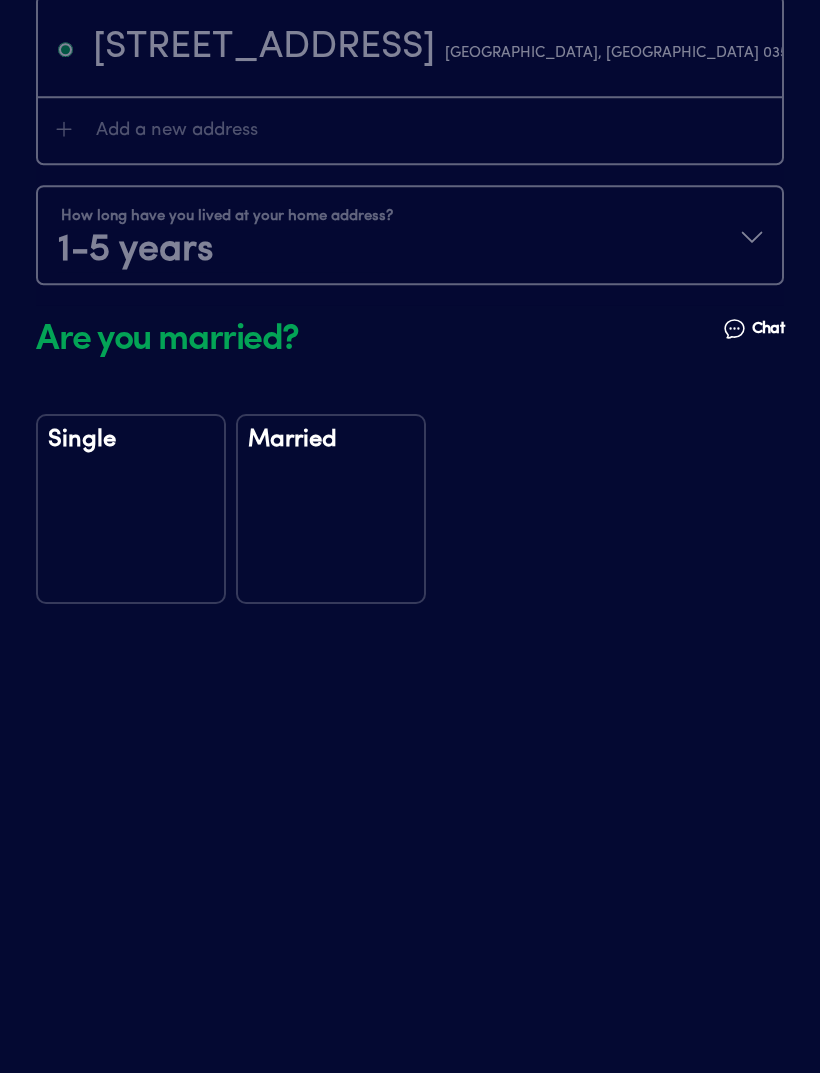 scroll, scrollTop: 2551, scrollLeft: 0, axis: vertical 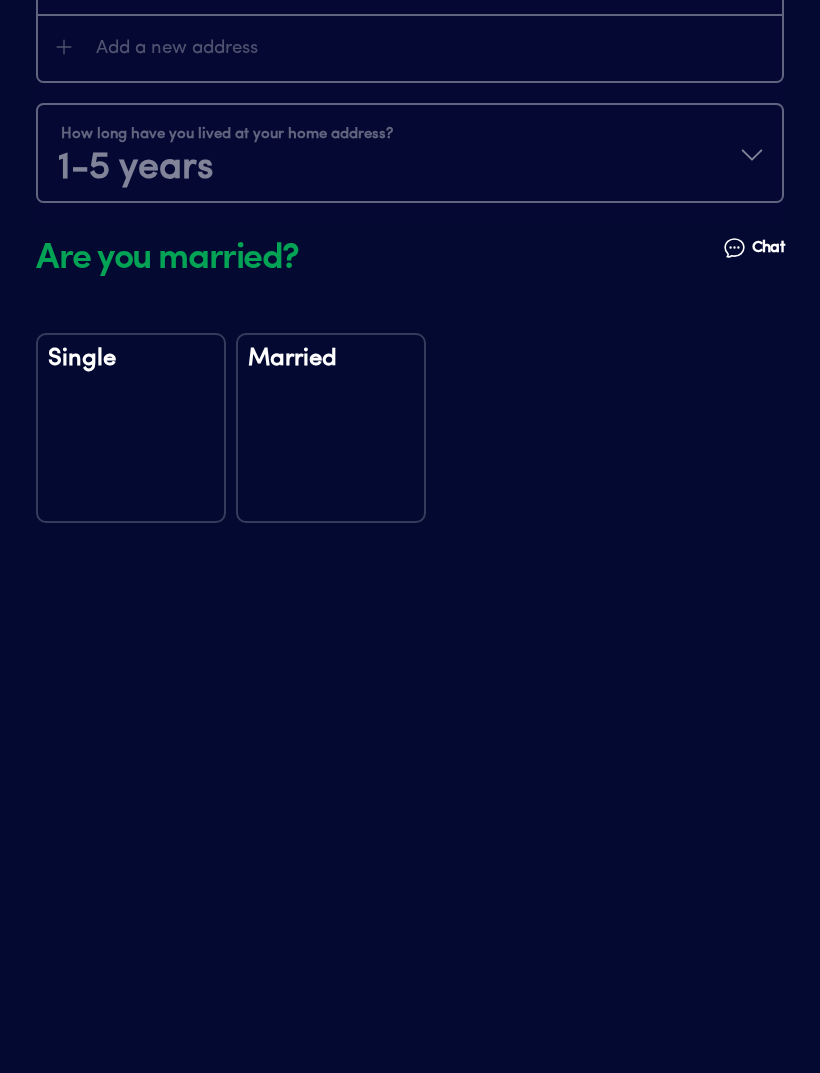 click on "Married" at bounding box center [331, 428] 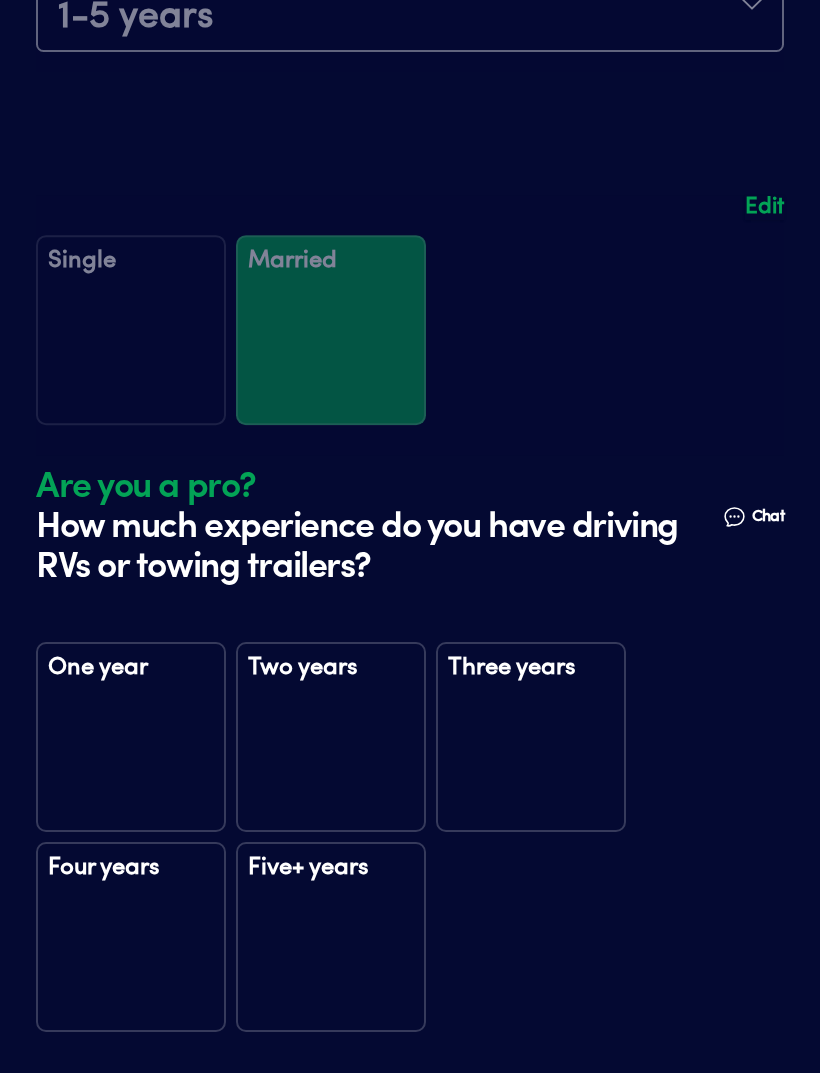 scroll, scrollTop: 3011, scrollLeft: 0, axis: vertical 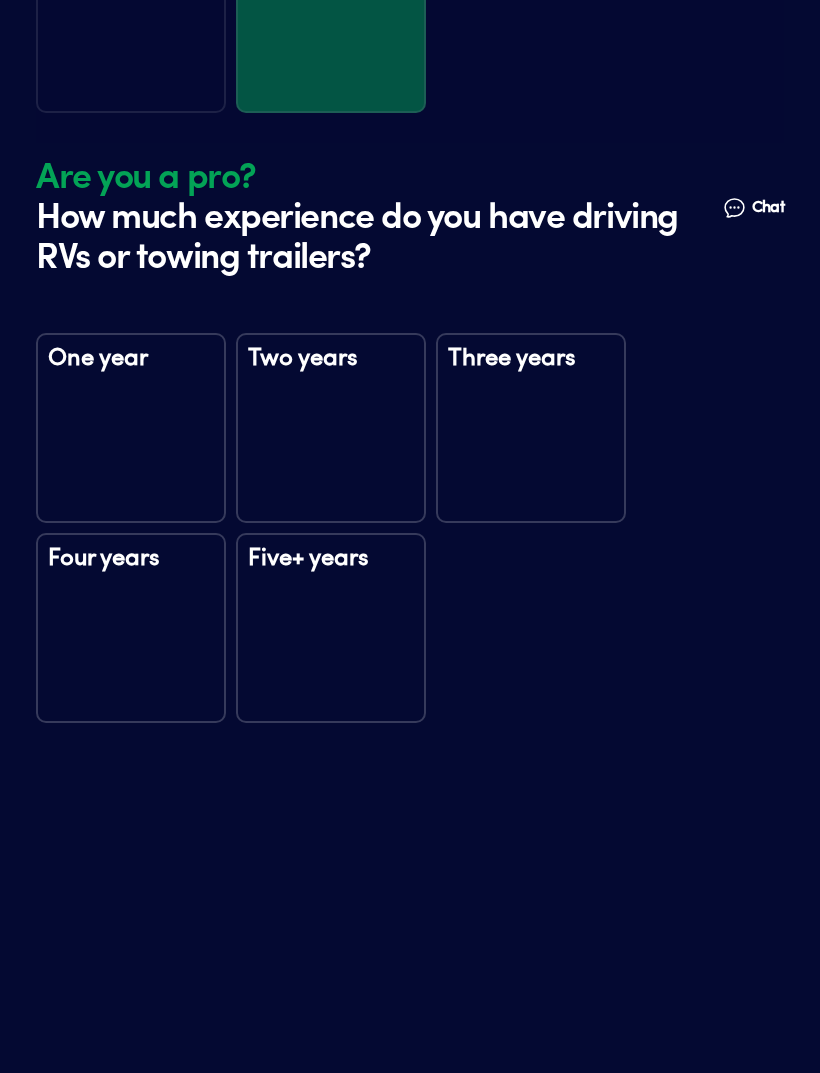 click on "One year" at bounding box center (131, 428) 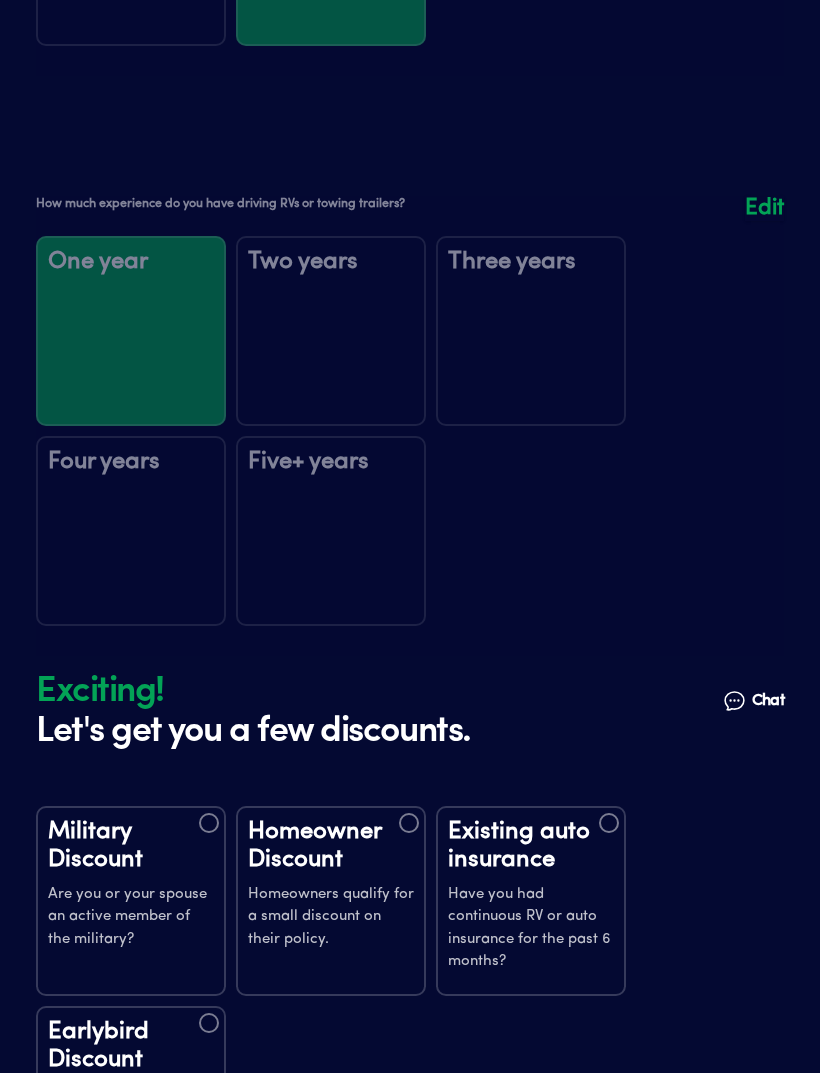 scroll, scrollTop: 3064, scrollLeft: 0, axis: vertical 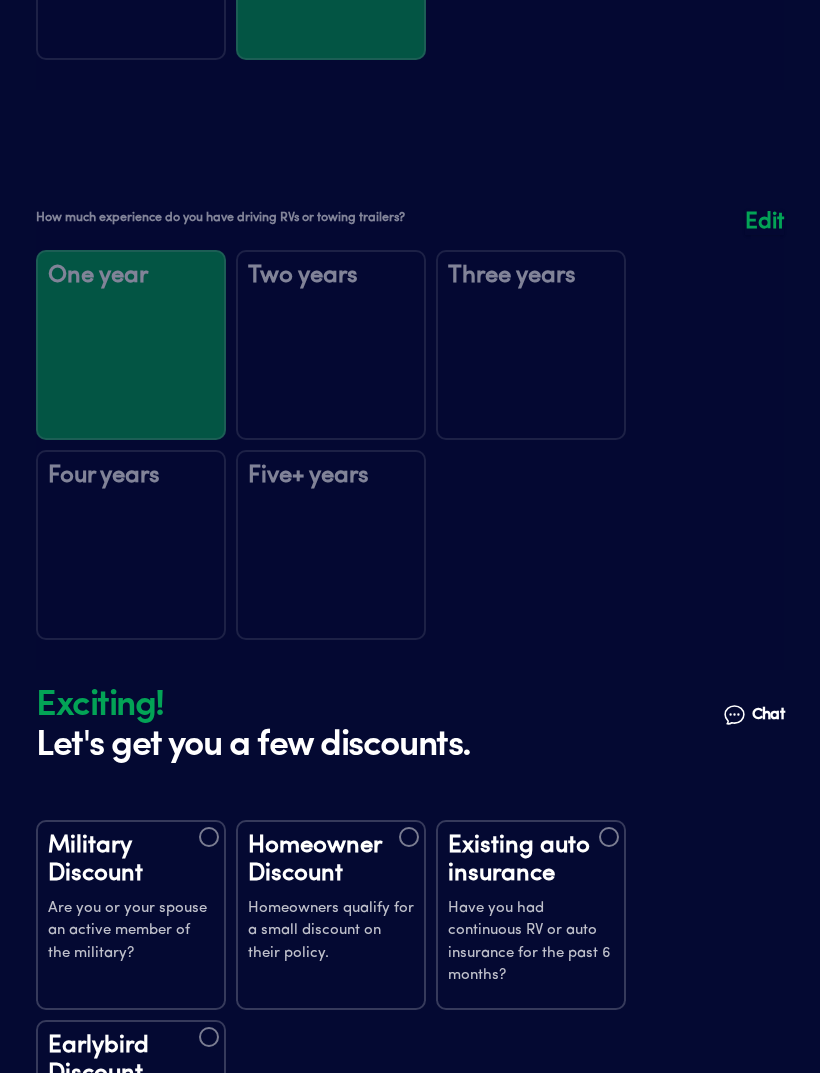 click at bounding box center [410, 440] 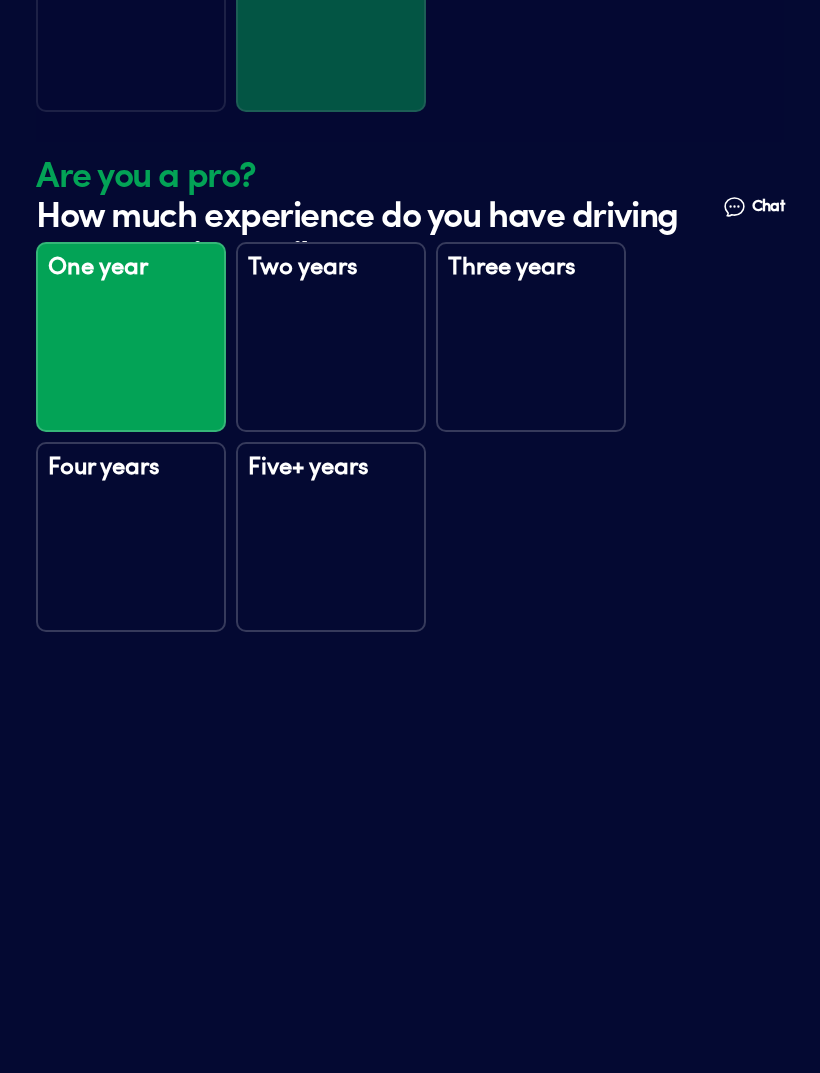 scroll, scrollTop: 3011, scrollLeft: 0, axis: vertical 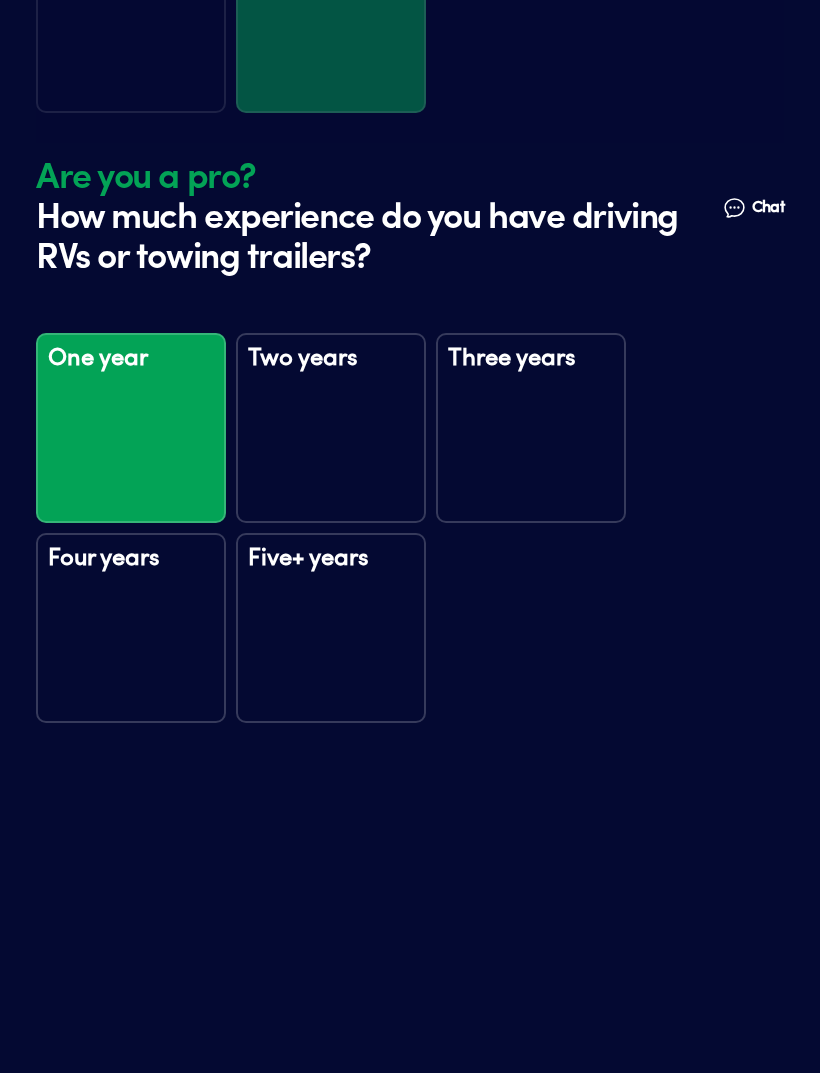 click on "Three years" at bounding box center [531, 428] 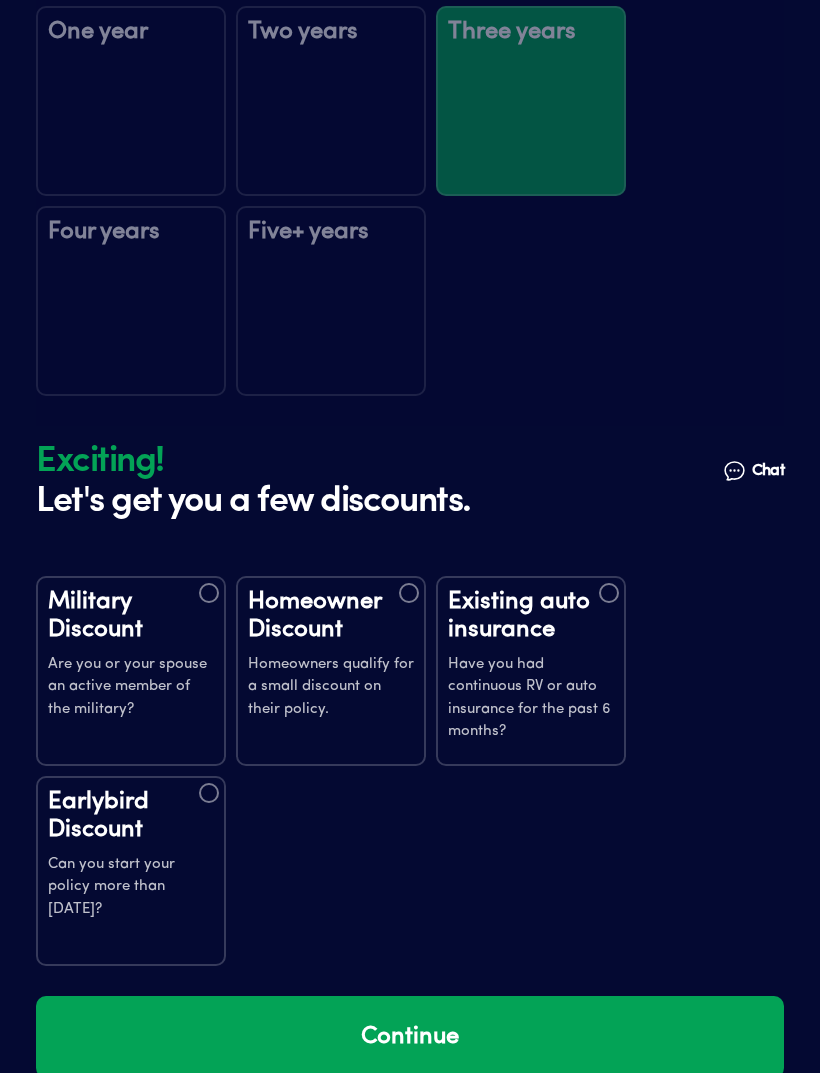 click at bounding box center (410, 196) 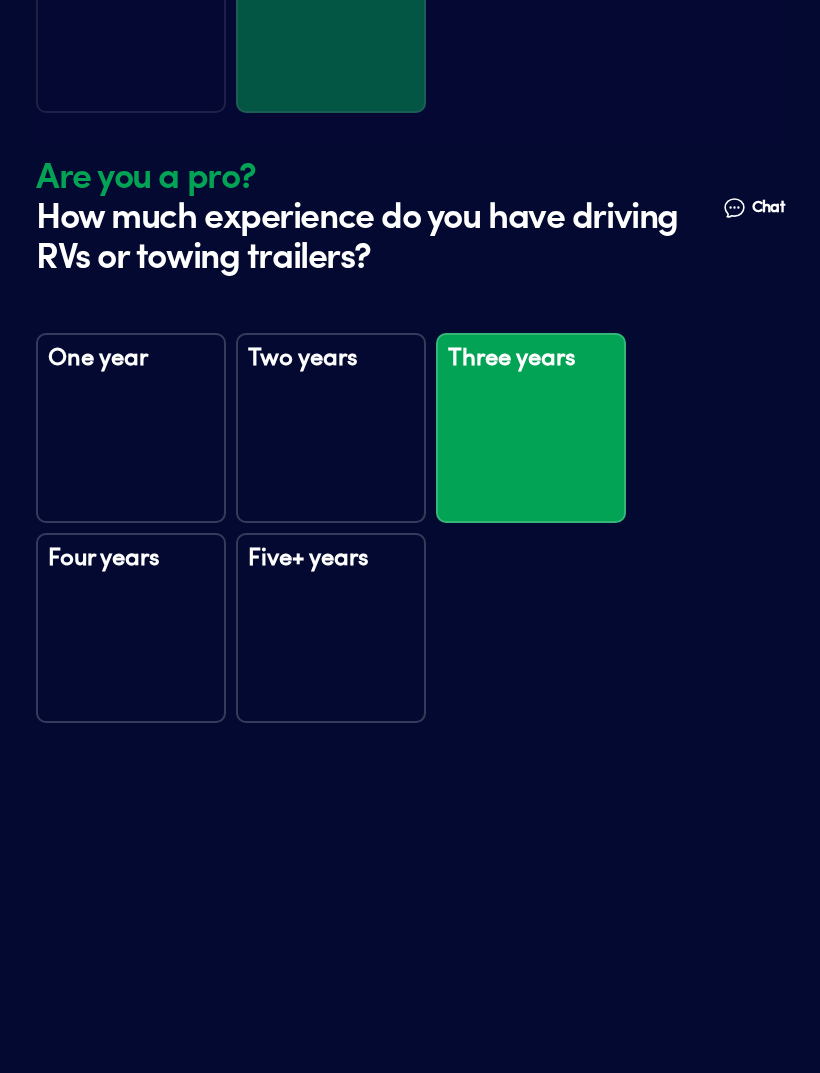 click on "Five+ years" at bounding box center (331, 577) 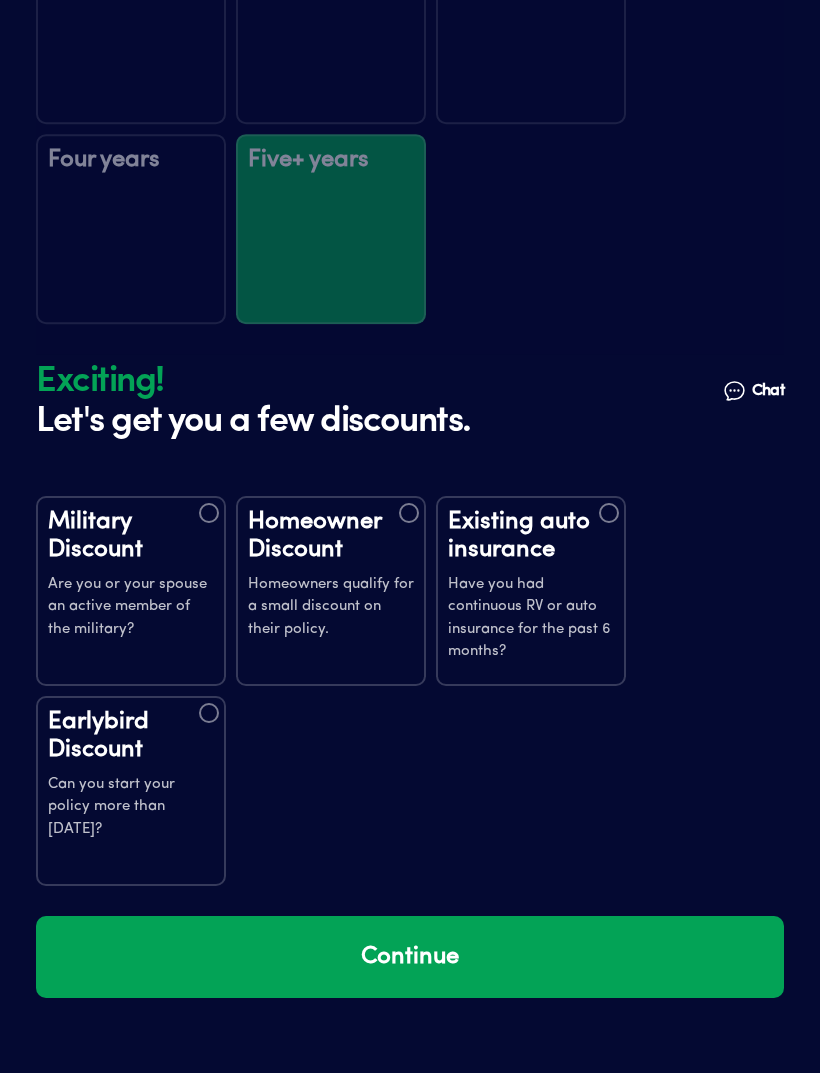 scroll, scrollTop: 3551, scrollLeft: 0, axis: vertical 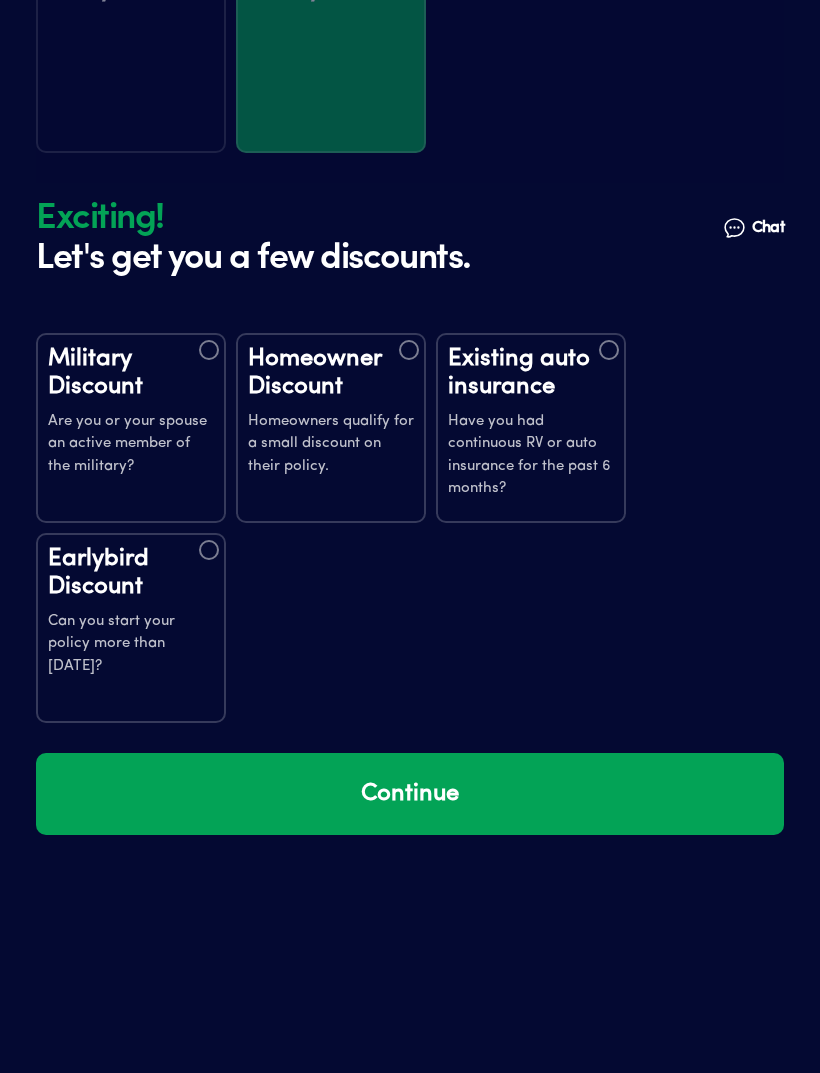 click on "Existing auto insurance" at bounding box center [531, 373] 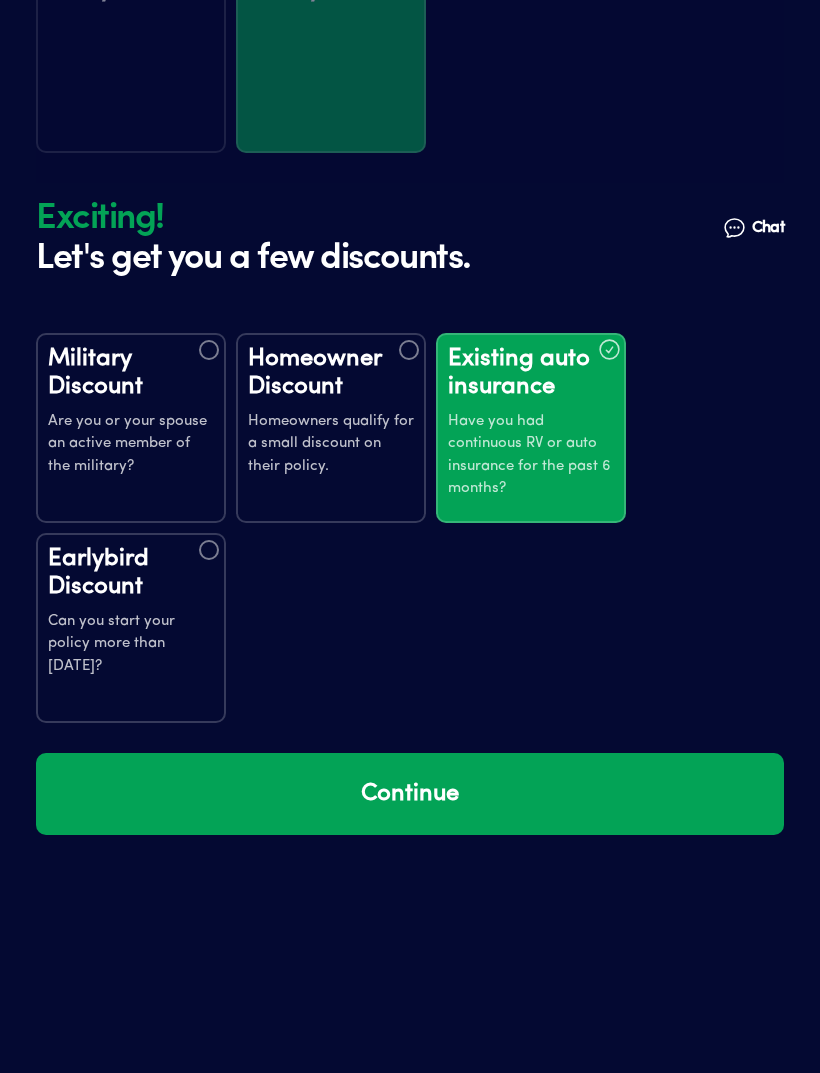 click on "Continue" at bounding box center (410, 794) 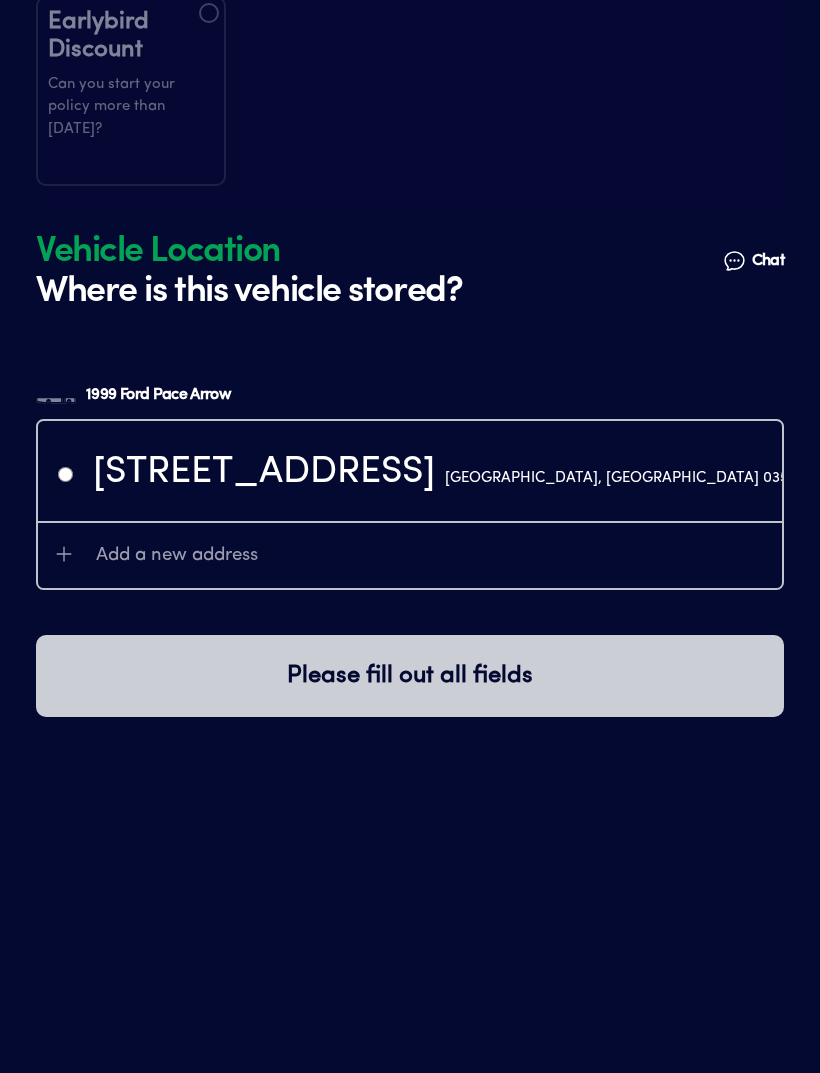 scroll, scrollTop: 4111, scrollLeft: 0, axis: vertical 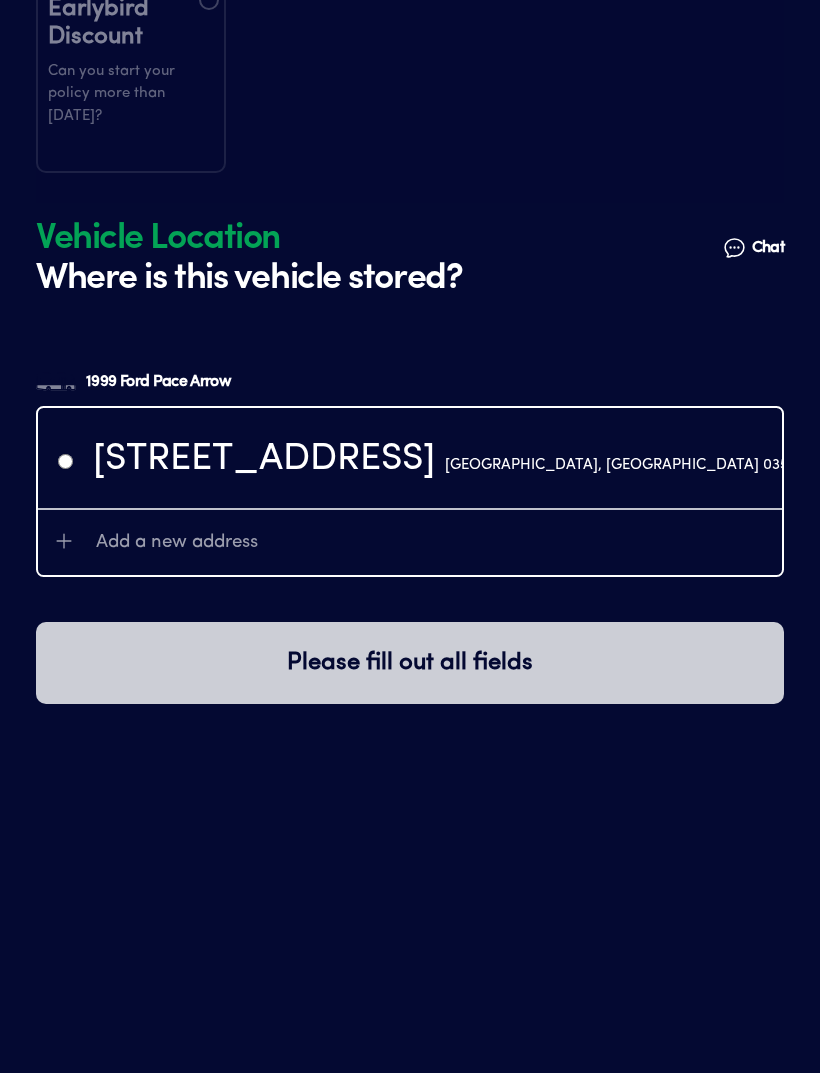 click on "[STREET_ADDRESS]" at bounding box center (449, 460) 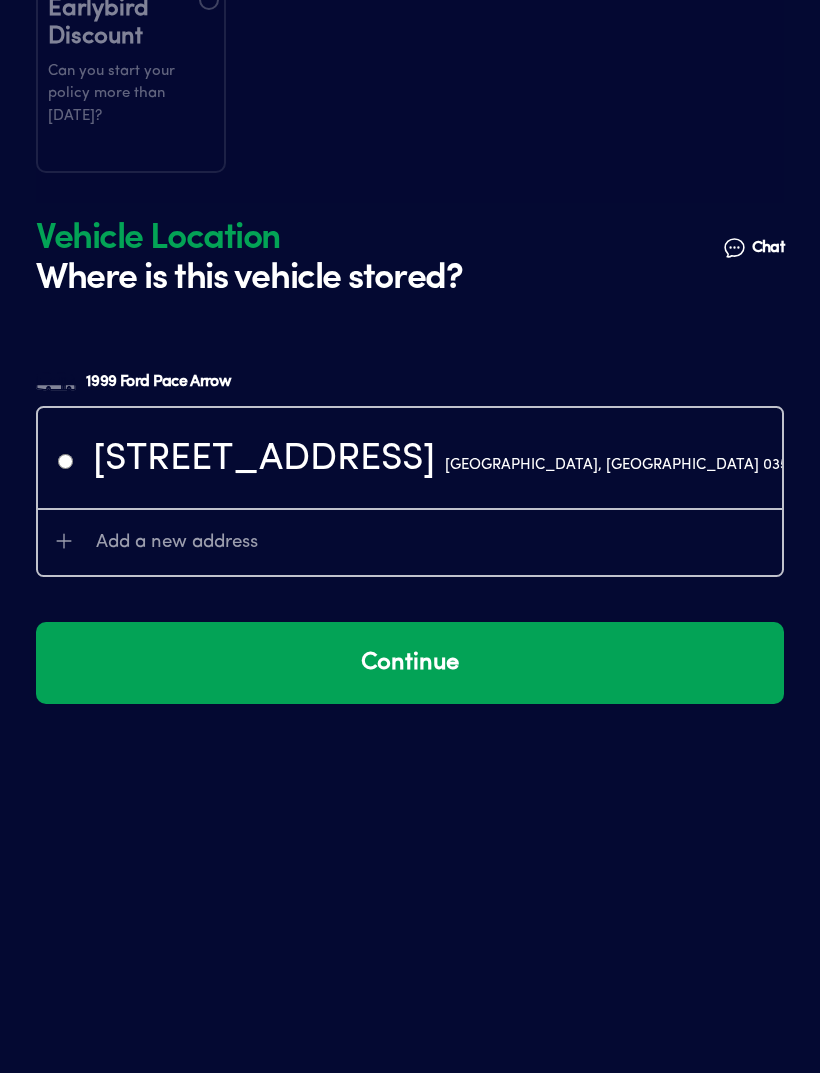 click on "Continue" at bounding box center (410, 663) 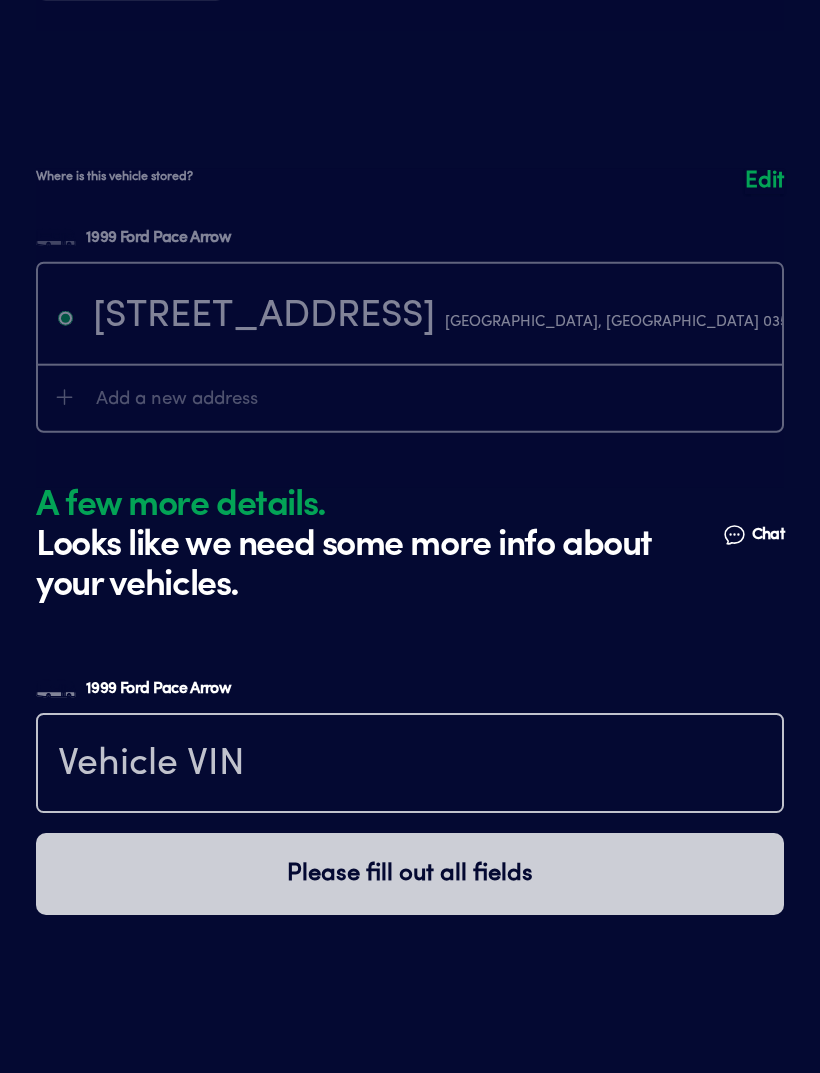 scroll, scrollTop: 4590, scrollLeft: 0, axis: vertical 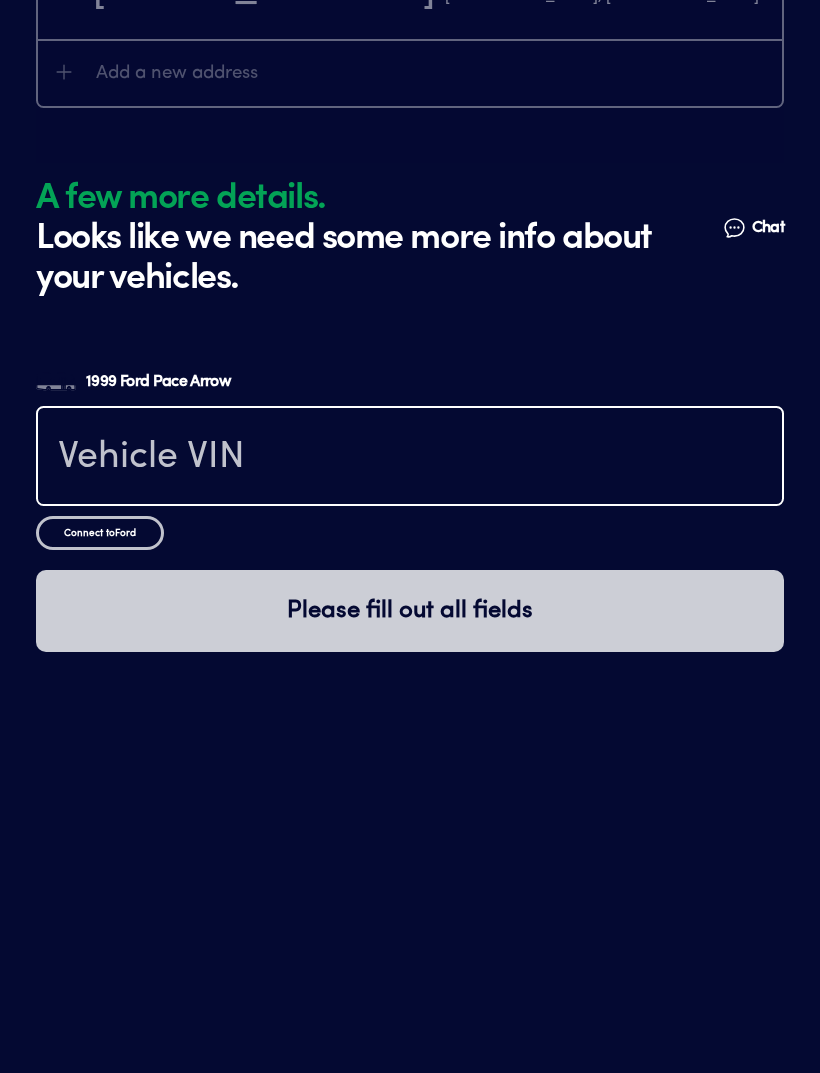 click at bounding box center [410, 458] 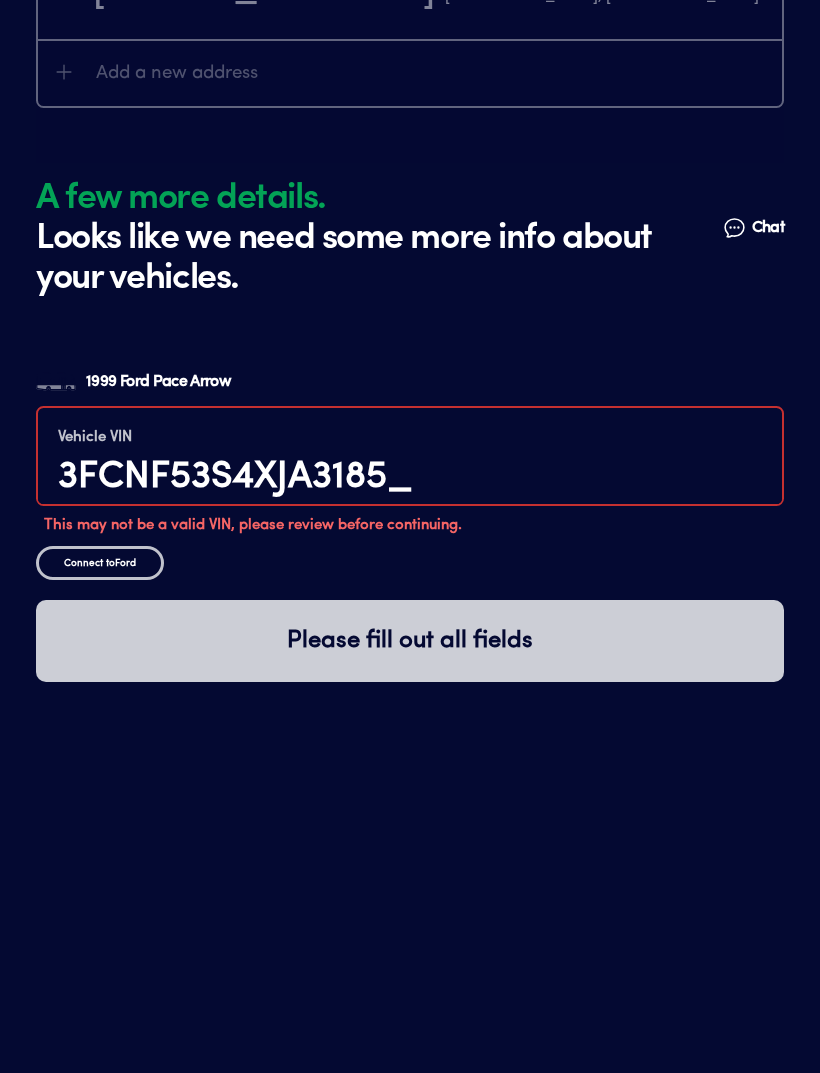 type on "[US_VEHICLE_IDENTIFICATION_NUMBER]" 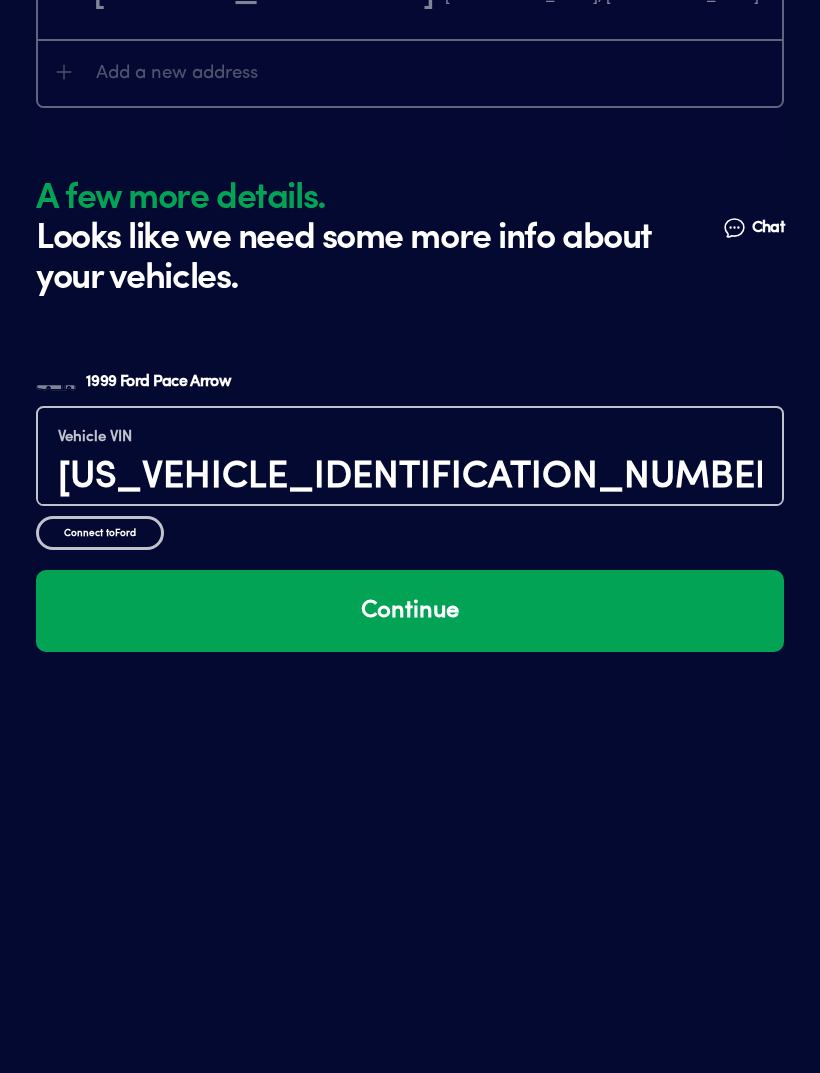 click on "Continue" at bounding box center [410, 611] 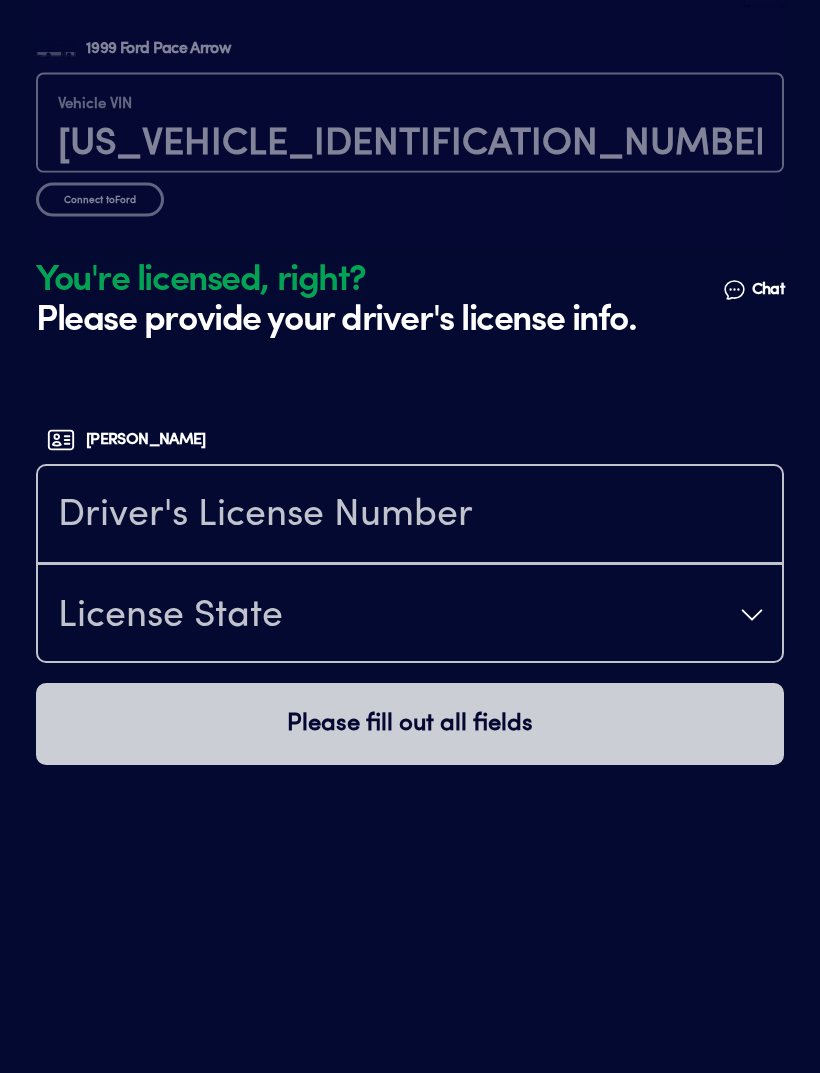 scroll, scrollTop: 4937, scrollLeft: 0, axis: vertical 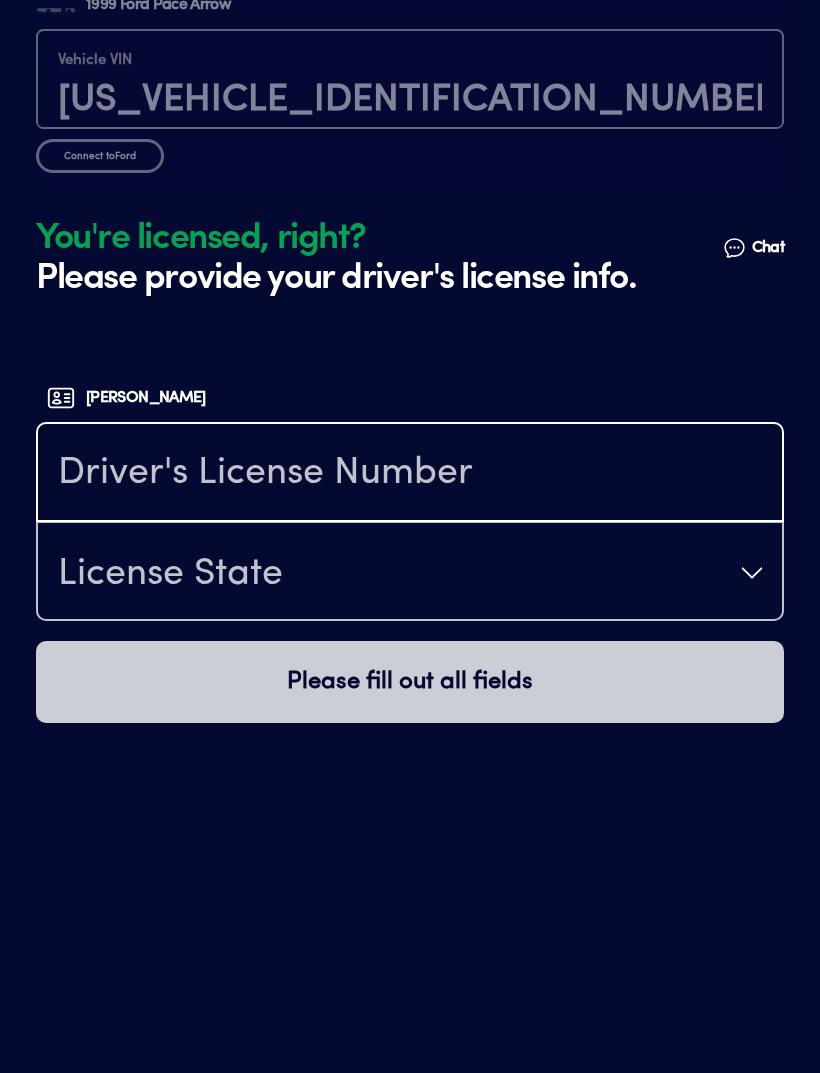 click at bounding box center (410, 474) 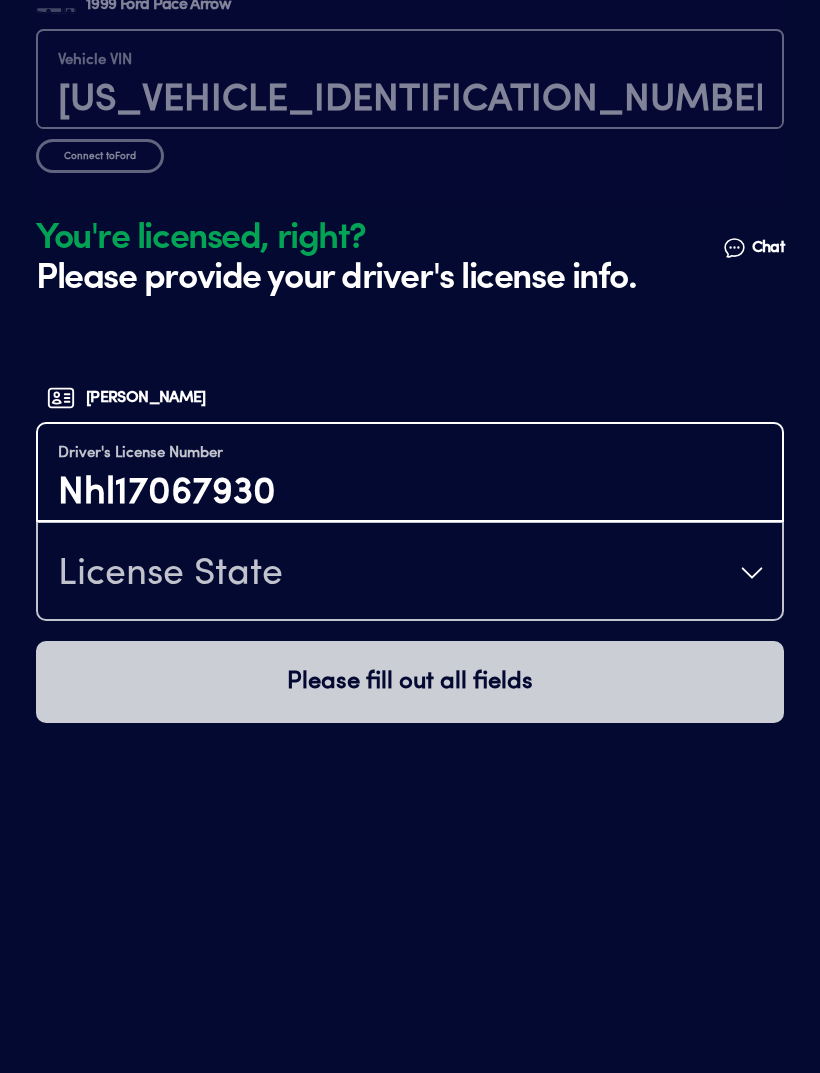 type on "Nhl17067930" 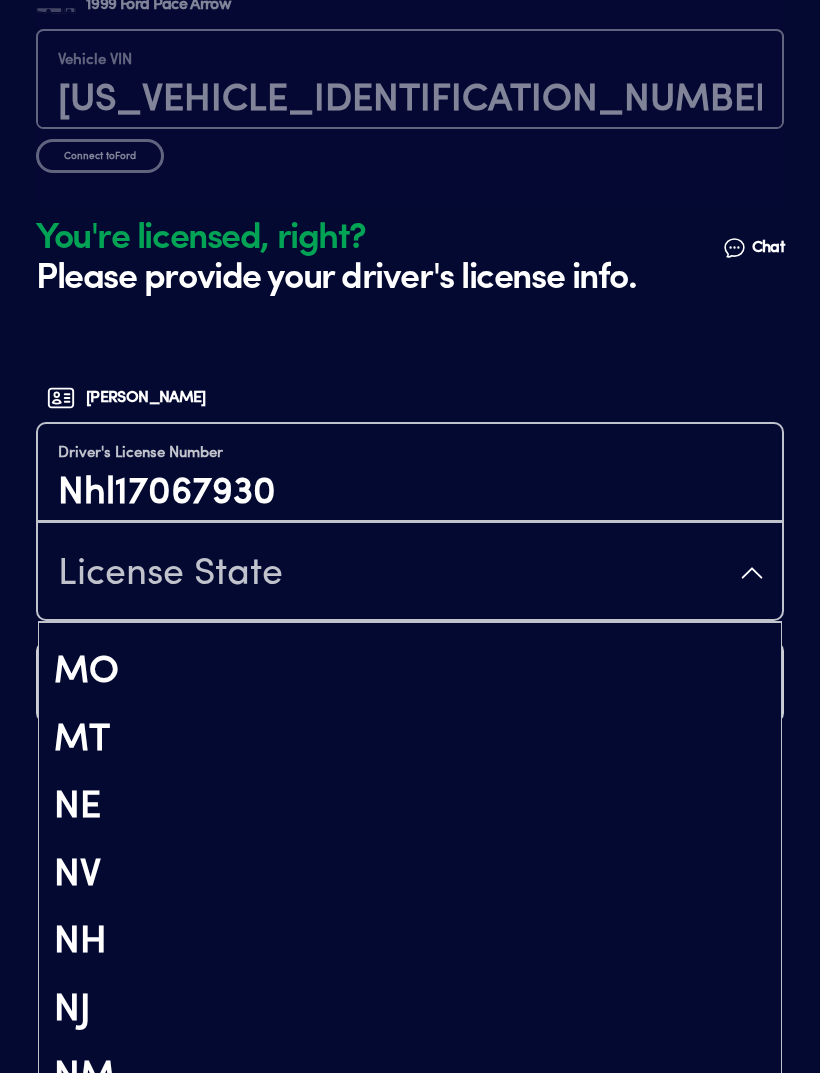 scroll, scrollTop: 1942, scrollLeft: 0, axis: vertical 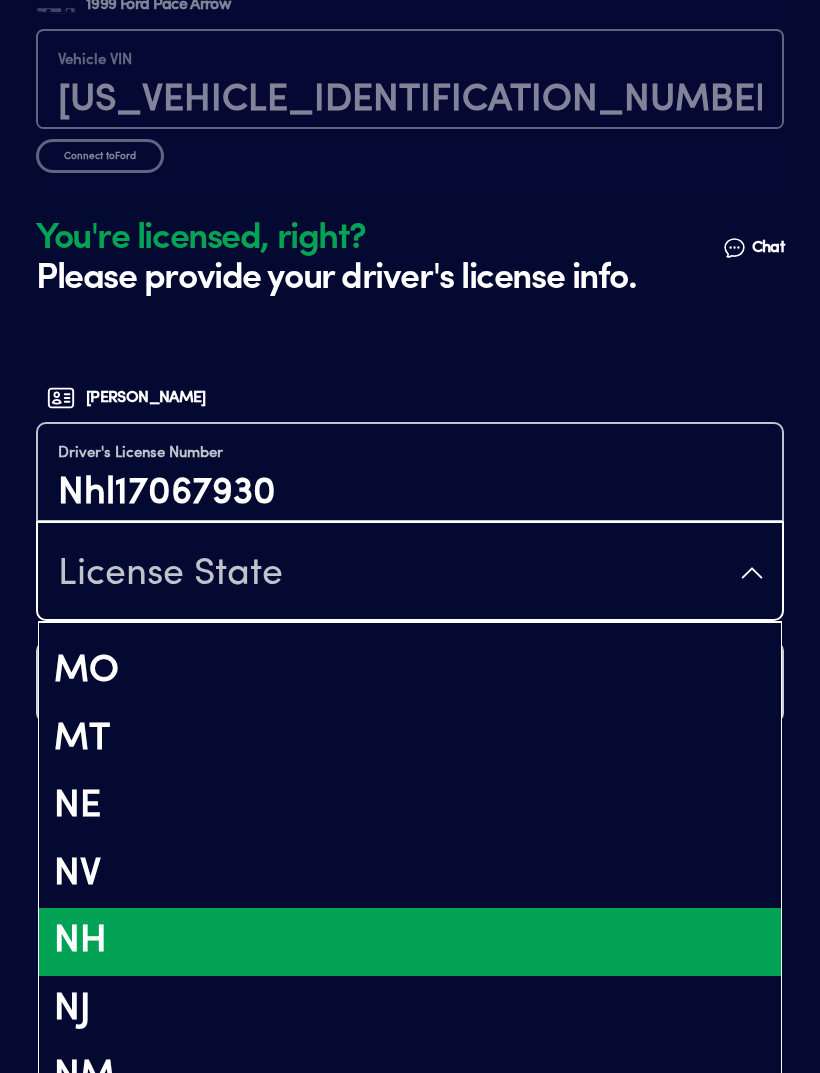 click on "NH" at bounding box center [410, 942] 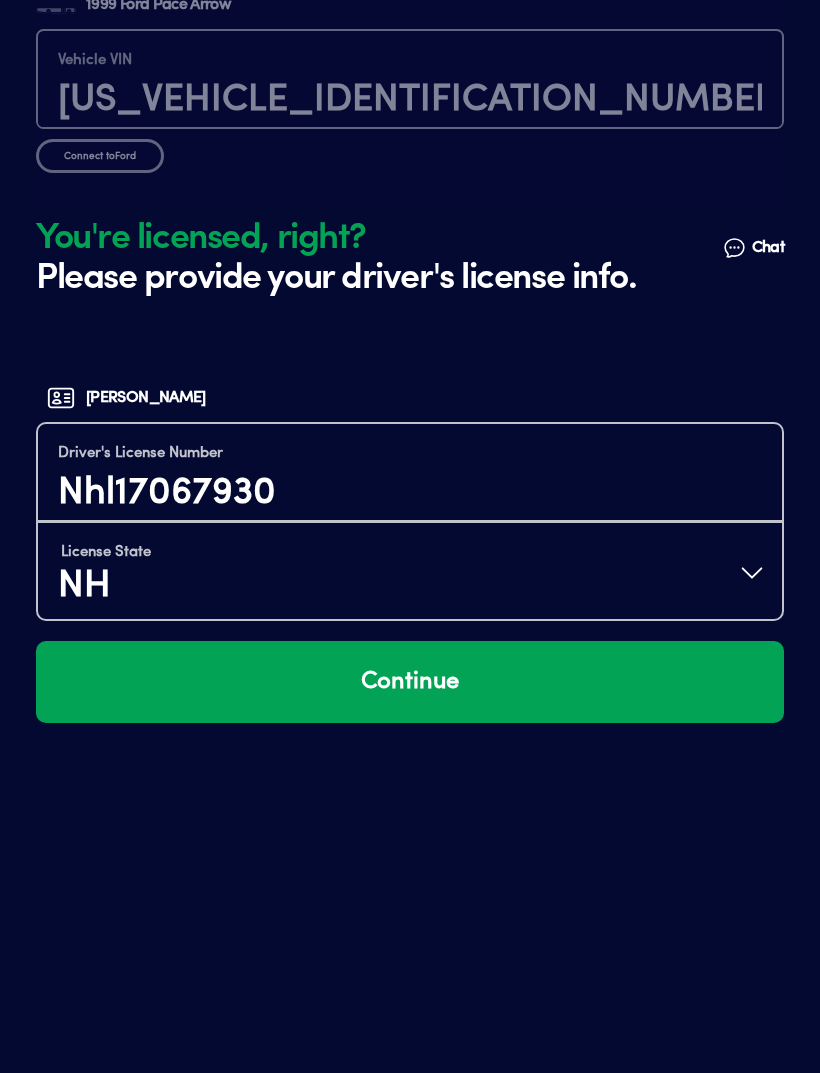 click on "Continue" at bounding box center (410, 682) 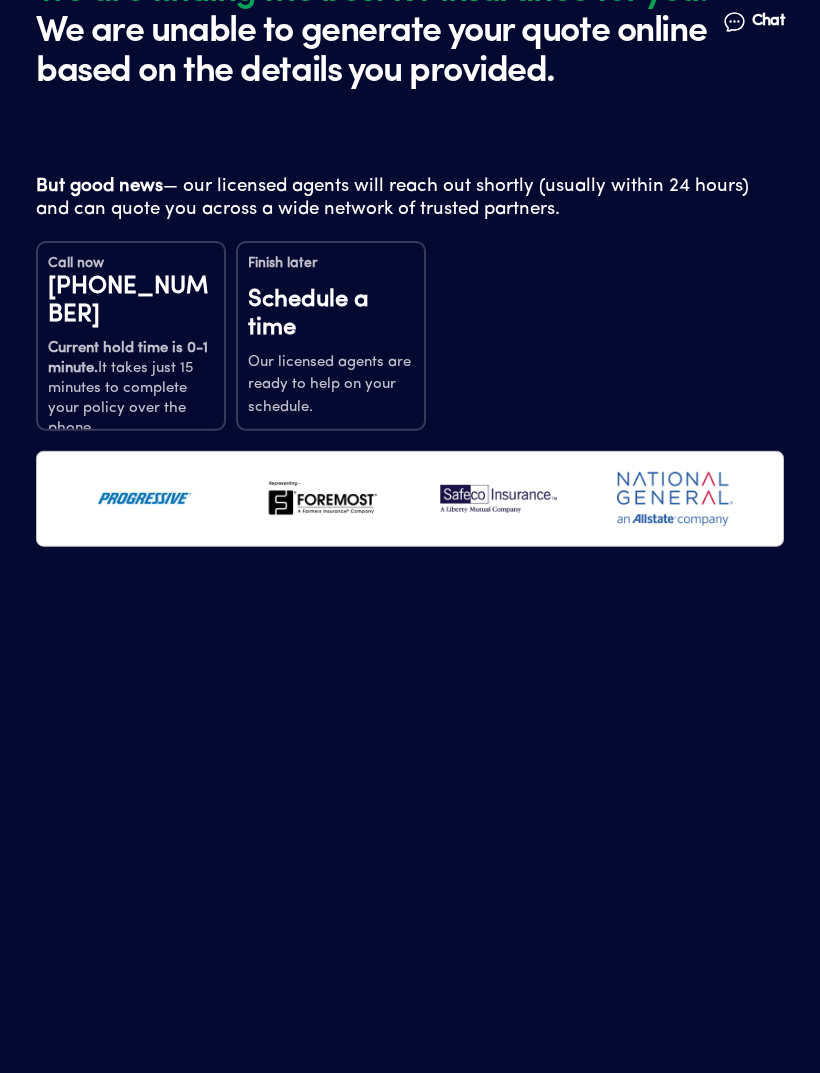 scroll, scrollTop: 0, scrollLeft: 0, axis: both 